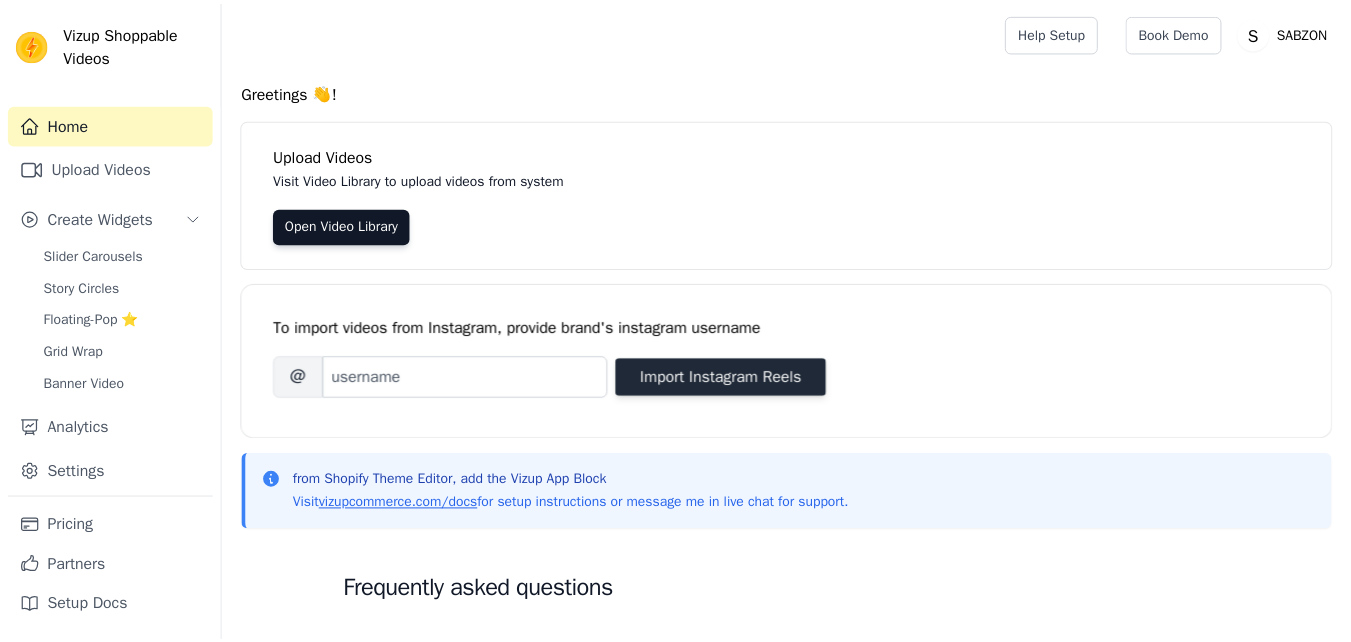 scroll, scrollTop: 0, scrollLeft: 0, axis: both 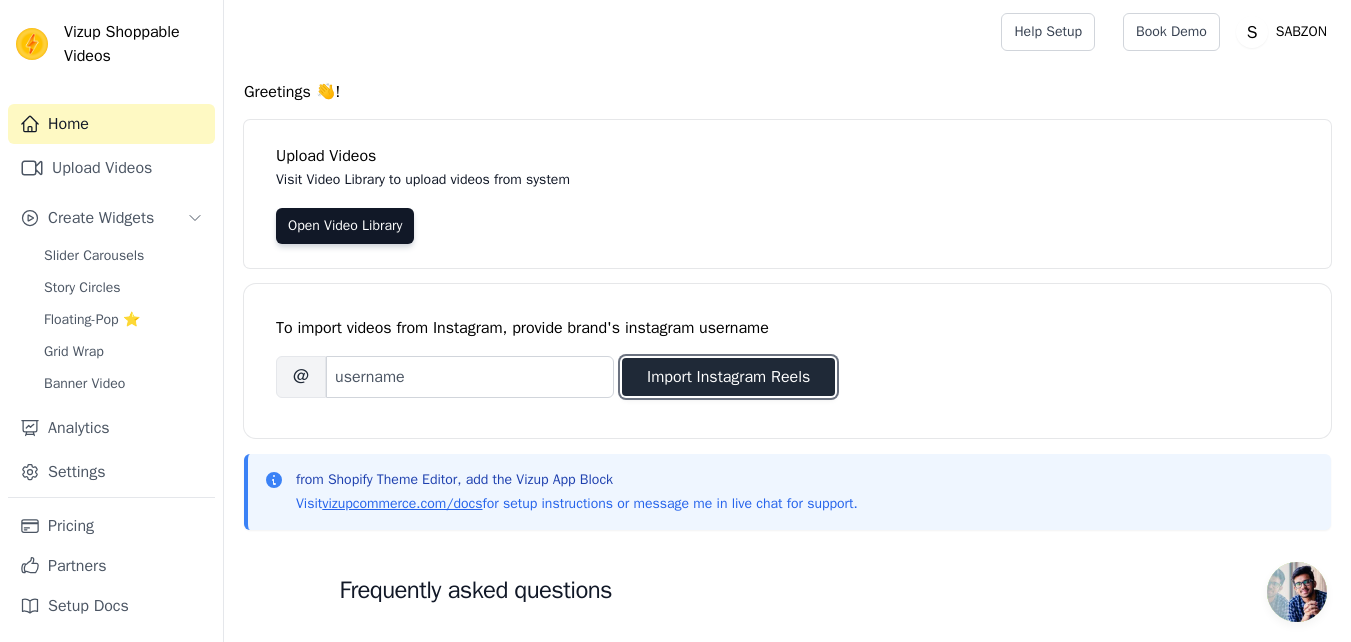 click on "Import Instagram Reels" at bounding box center (728, 377) 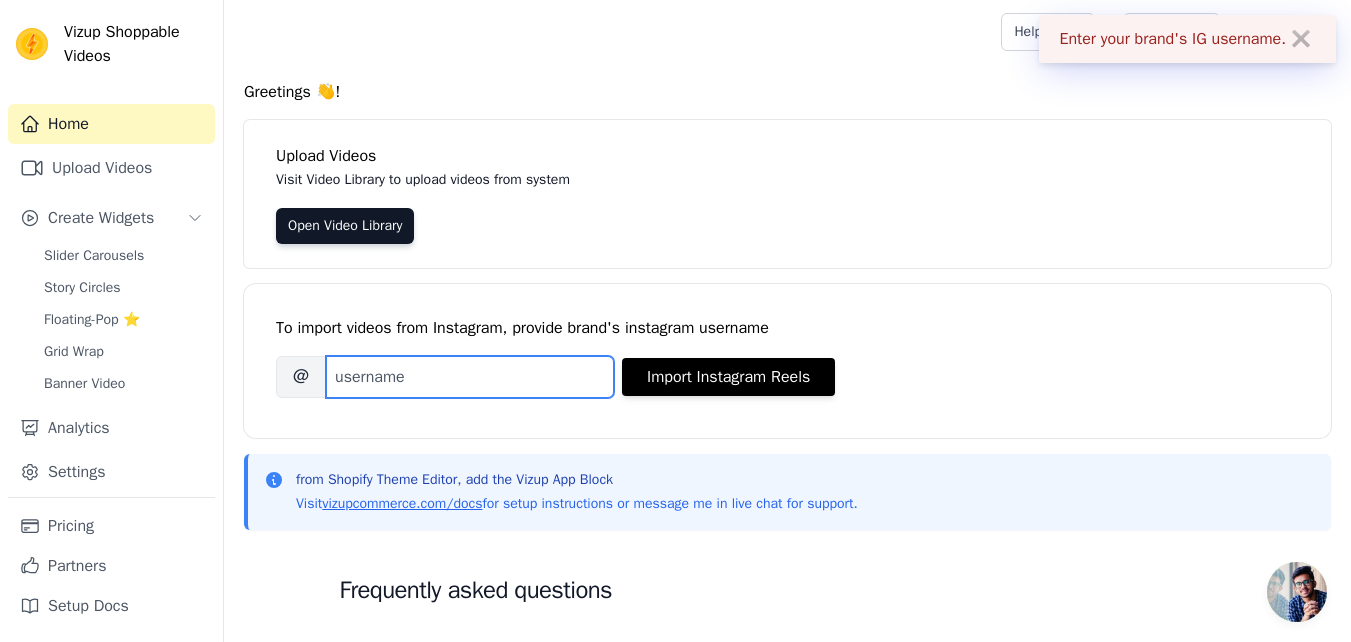 click on "Brand's Instagram Username" at bounding box center (470, 377) 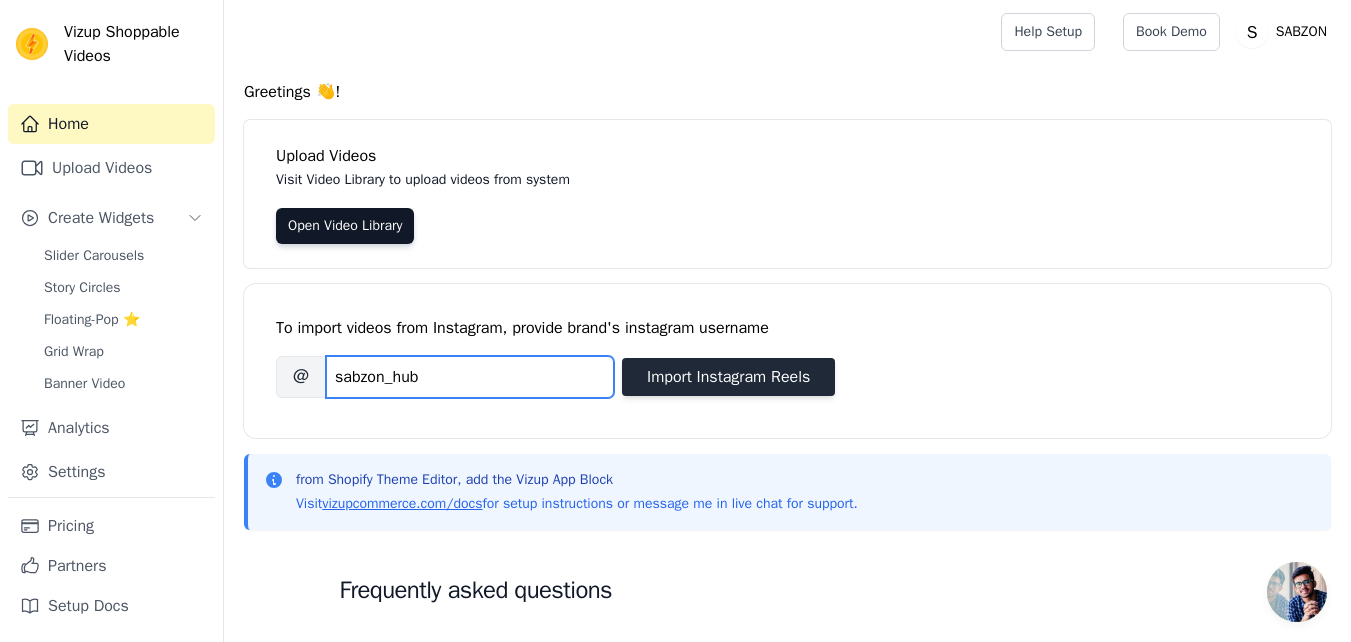 type on "sabzon_hub" 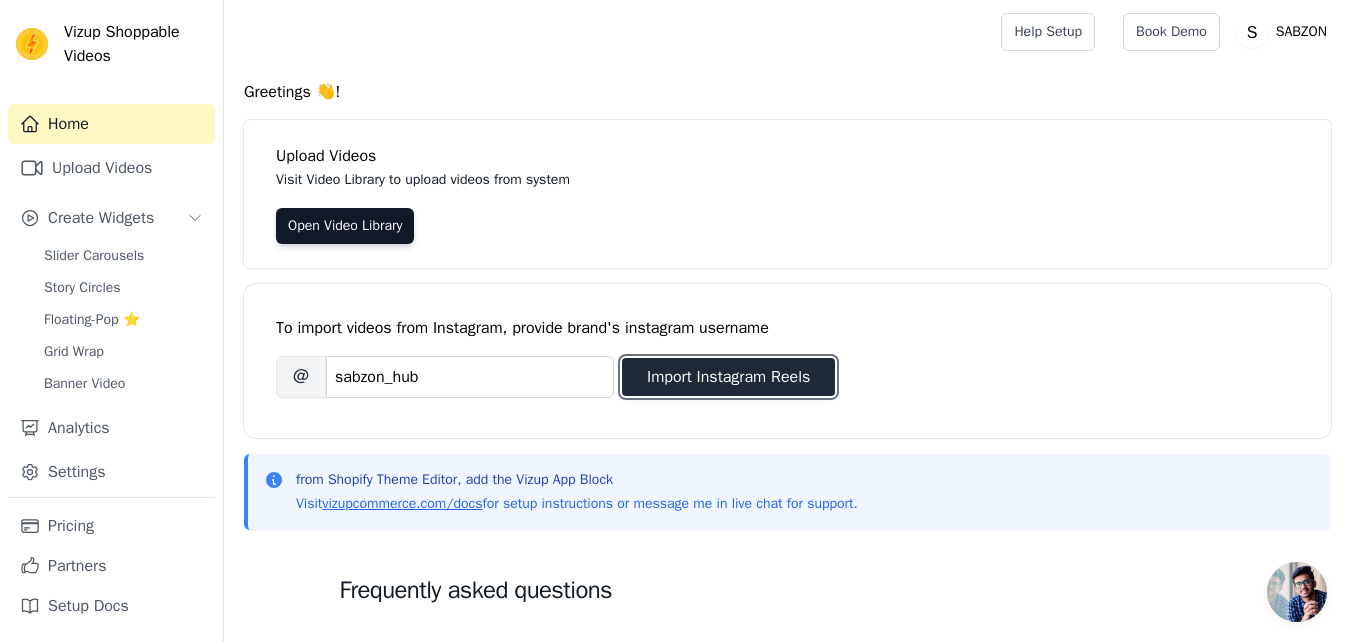 click on "Import Instagram Reels" at bounding box center [728, 377] 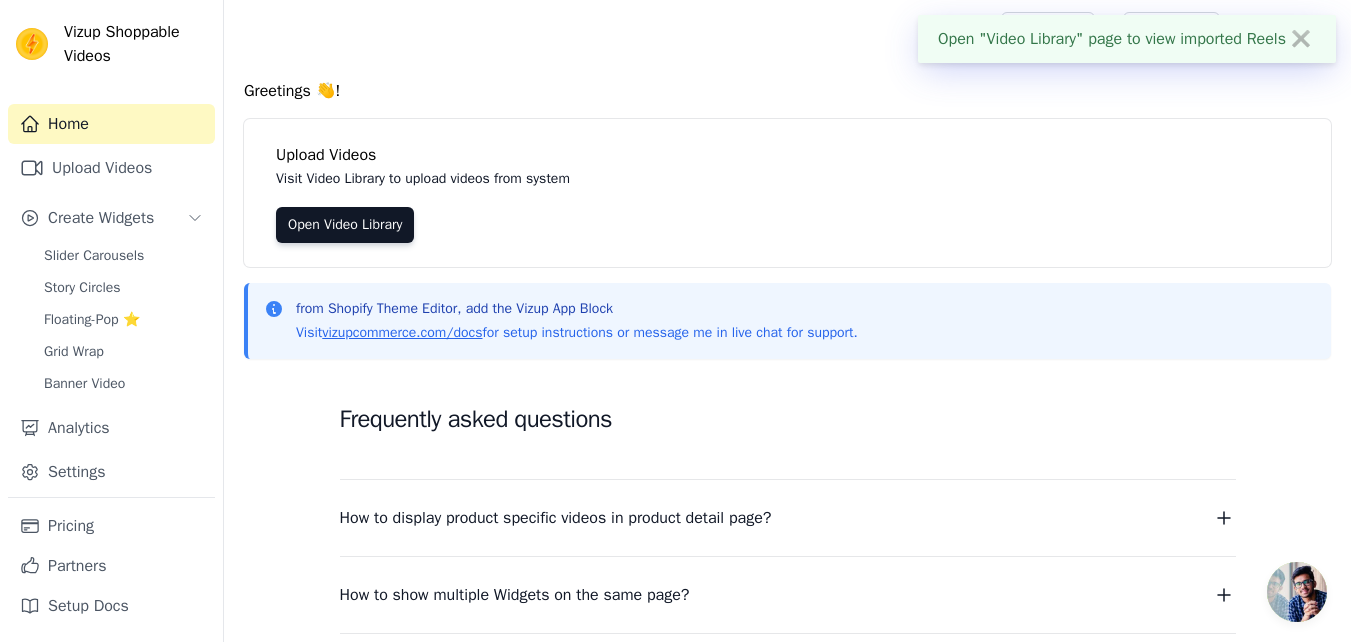 scroll, scrollTop: 0, scrollLeft: 0, axis: both 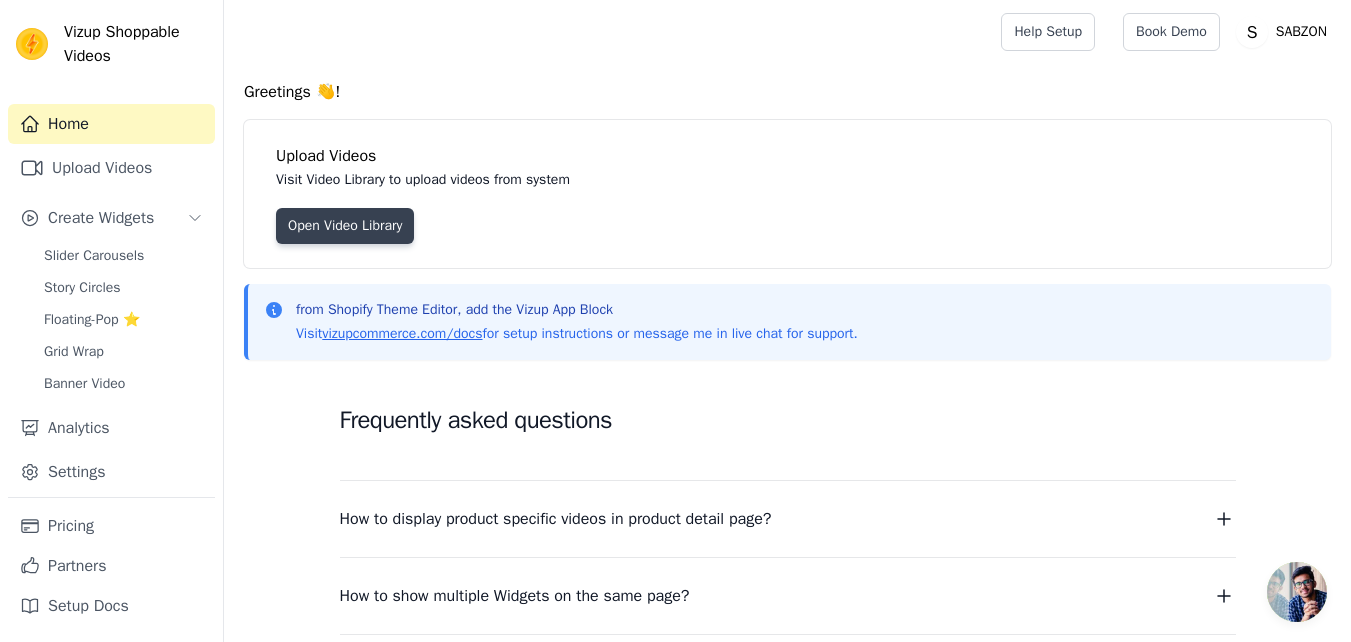 click on "Open Video Library" at bounding box center [345, 226] 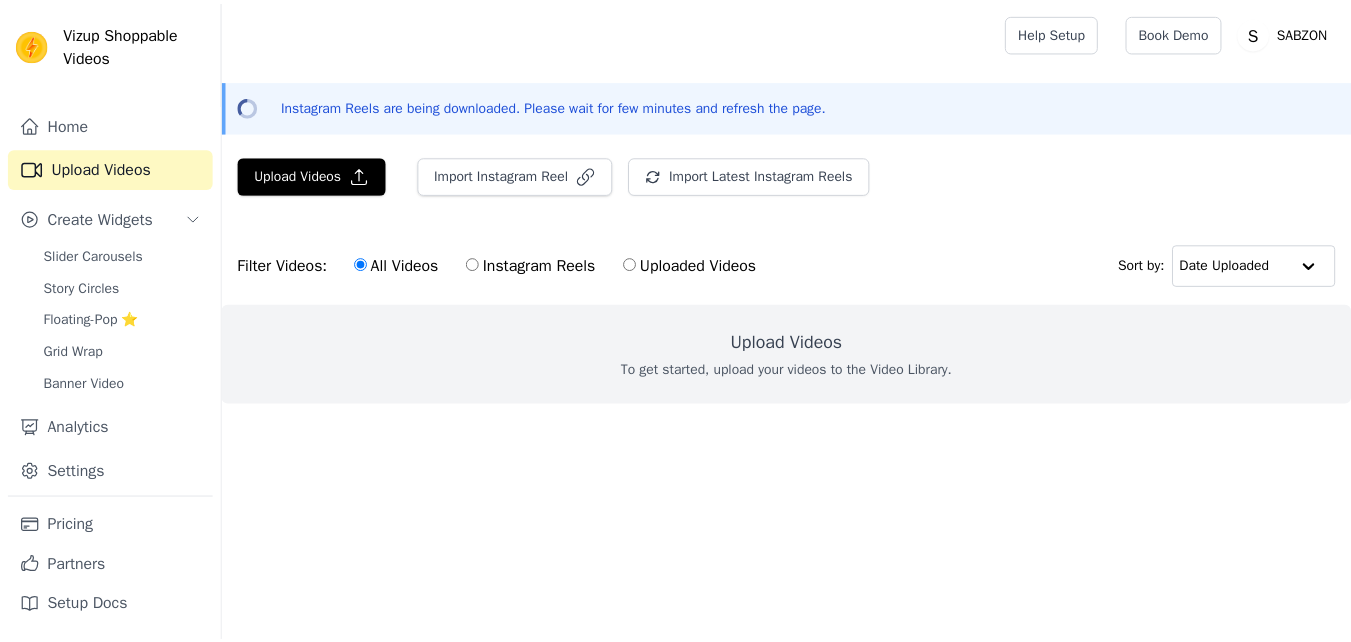 scroll, scrollTop: 0, scrollLeft: 0, axis: both 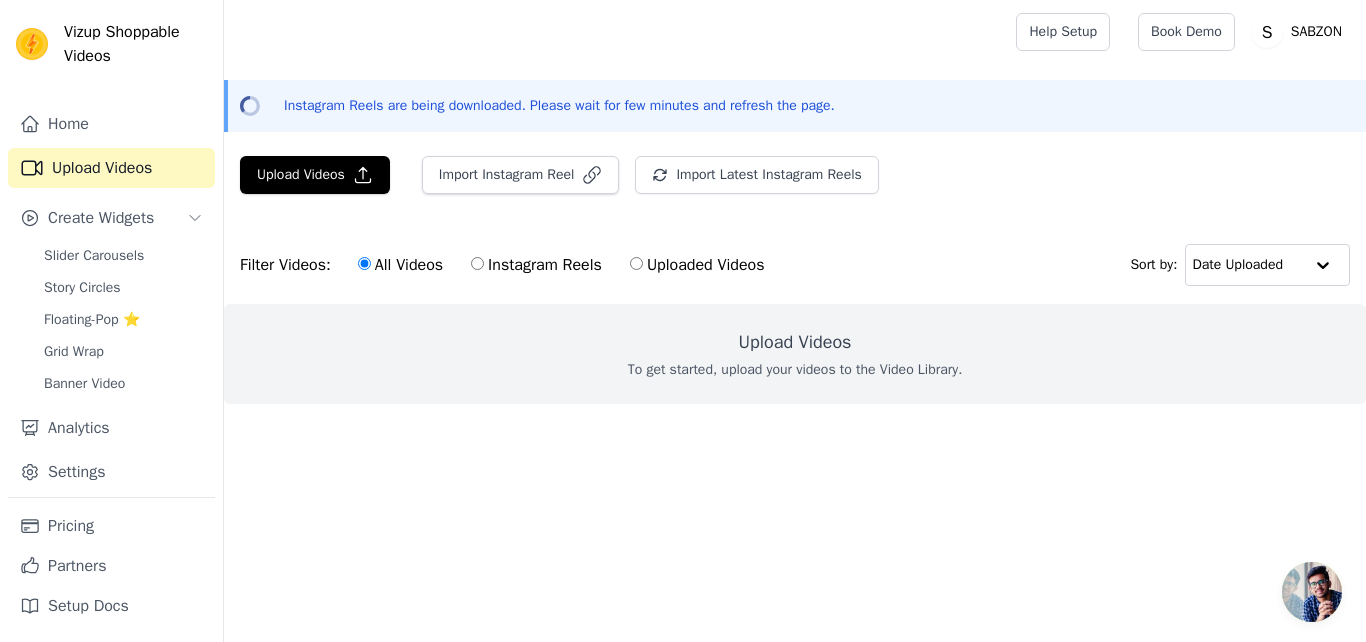 click at bounding box center [1312, 592] 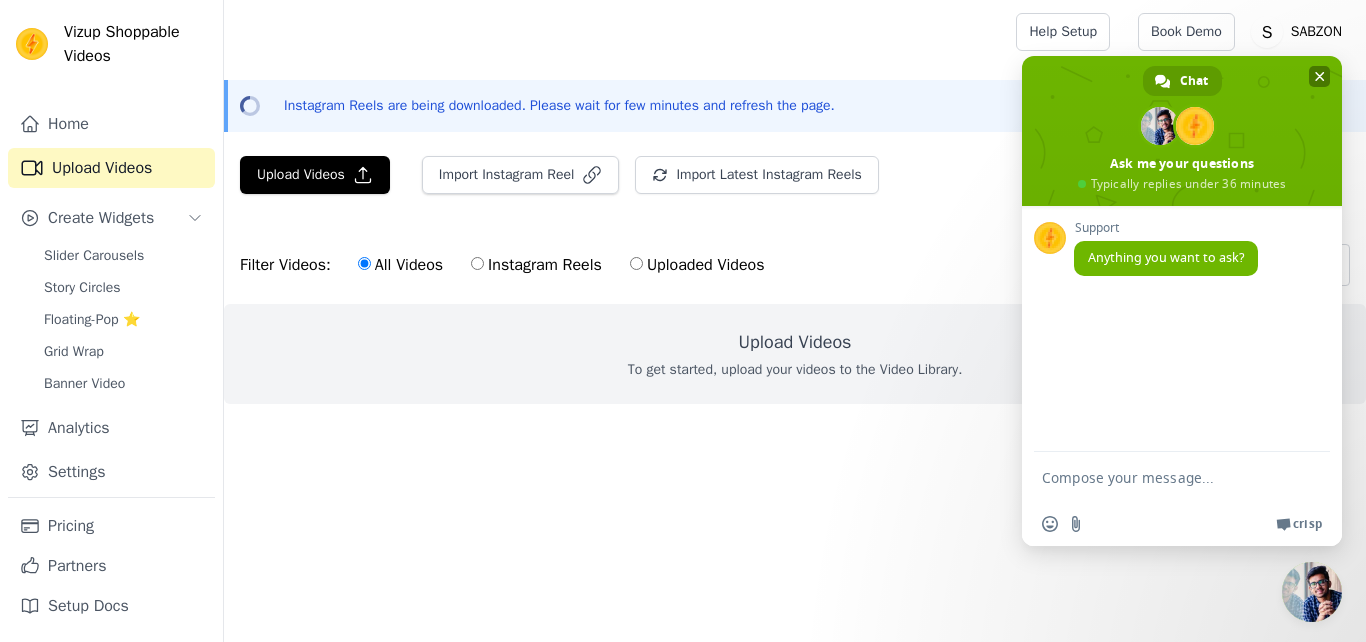 click at bounding box center (1320, 76) 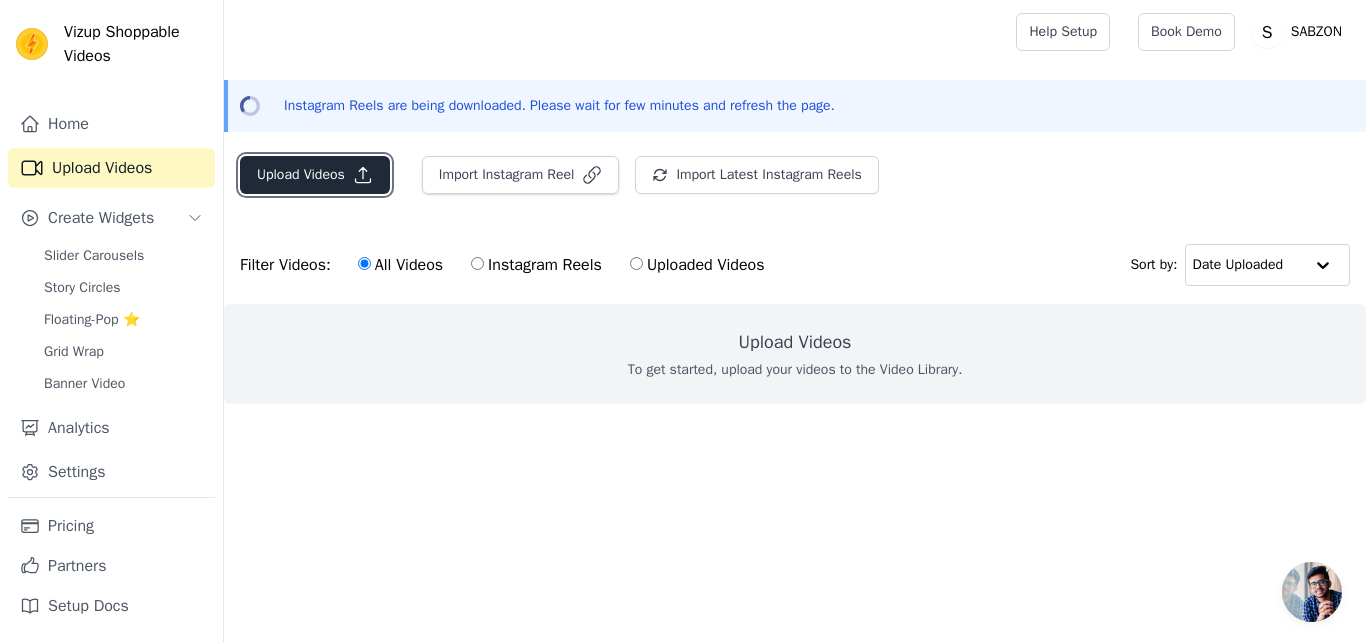 click 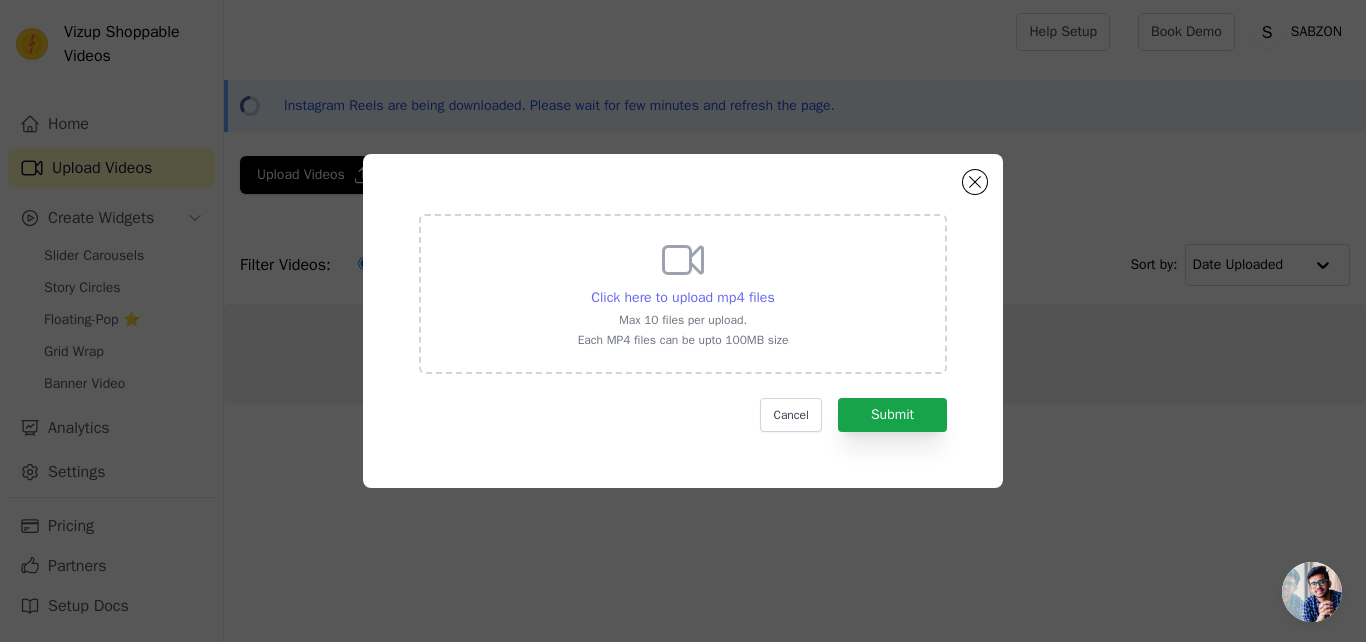 click on "Click here to upload mp4 files" at bounding box center [682, 297] 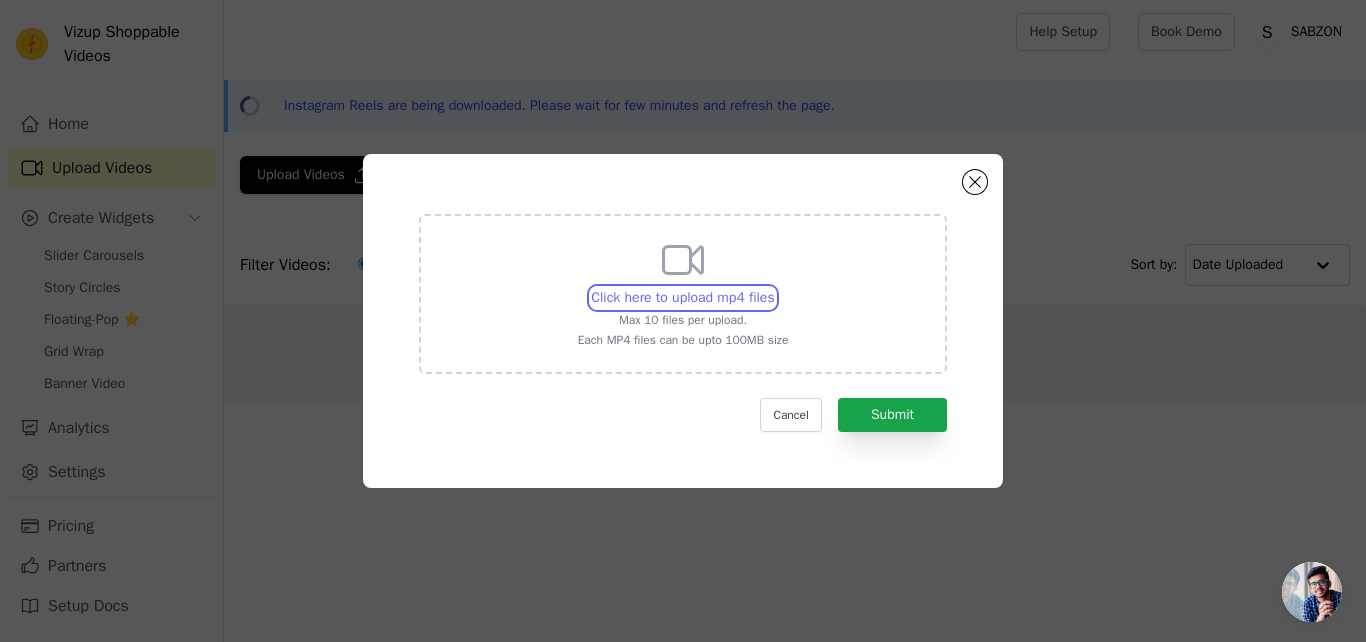 click on "Click here to upload mp4 files     Max 10 files per upload.   Each MP4 files can be upto 100MB size" at bounding box center [774, 287] 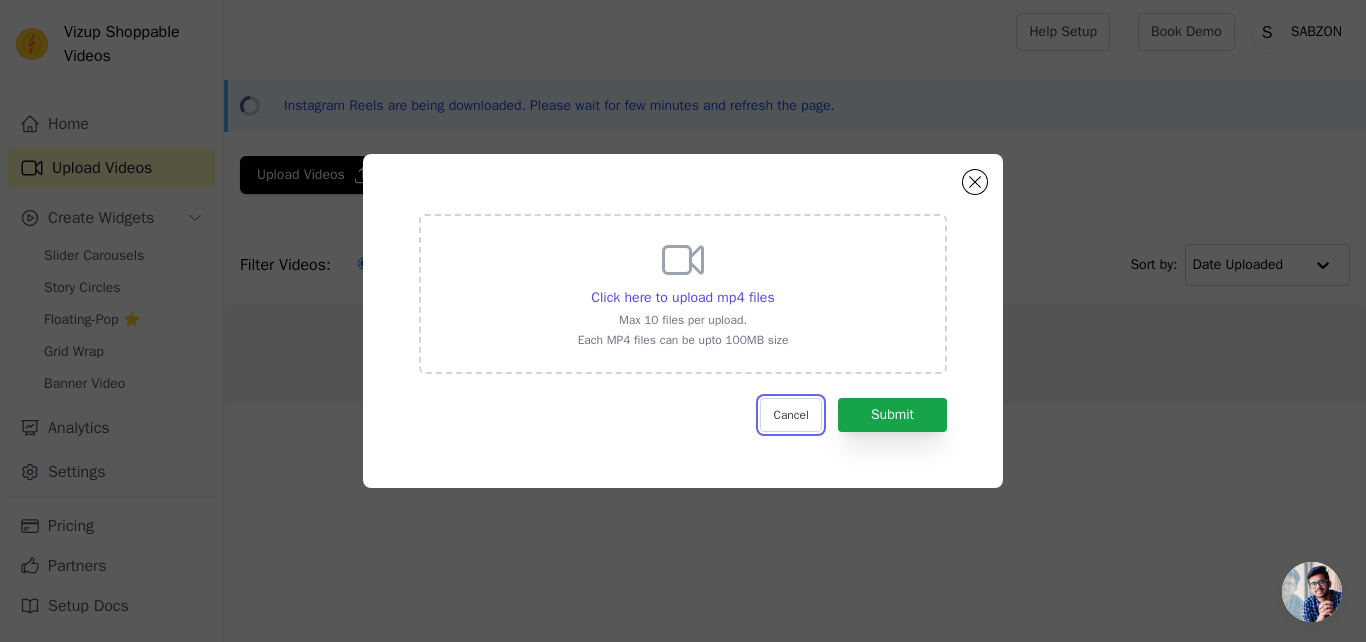 click on "Cancel" at bounding box center (790, 415) 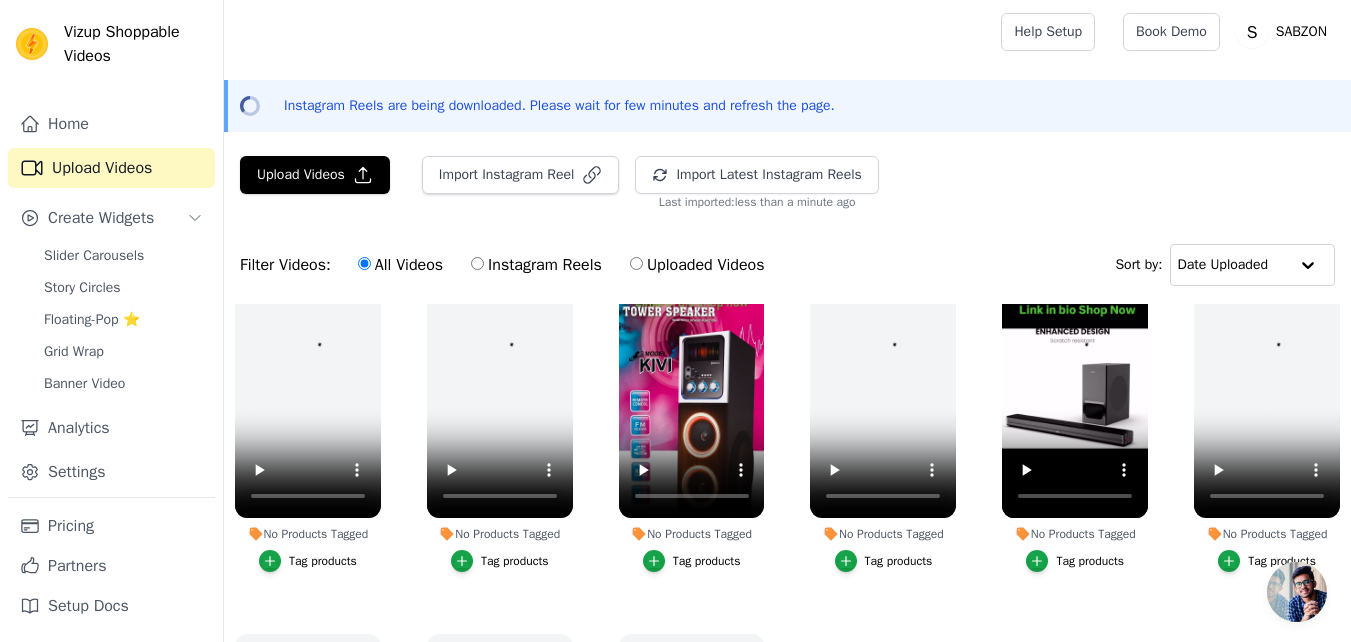 scroll, scrollTop: 177, scrollLeft: 0, axis: vertical 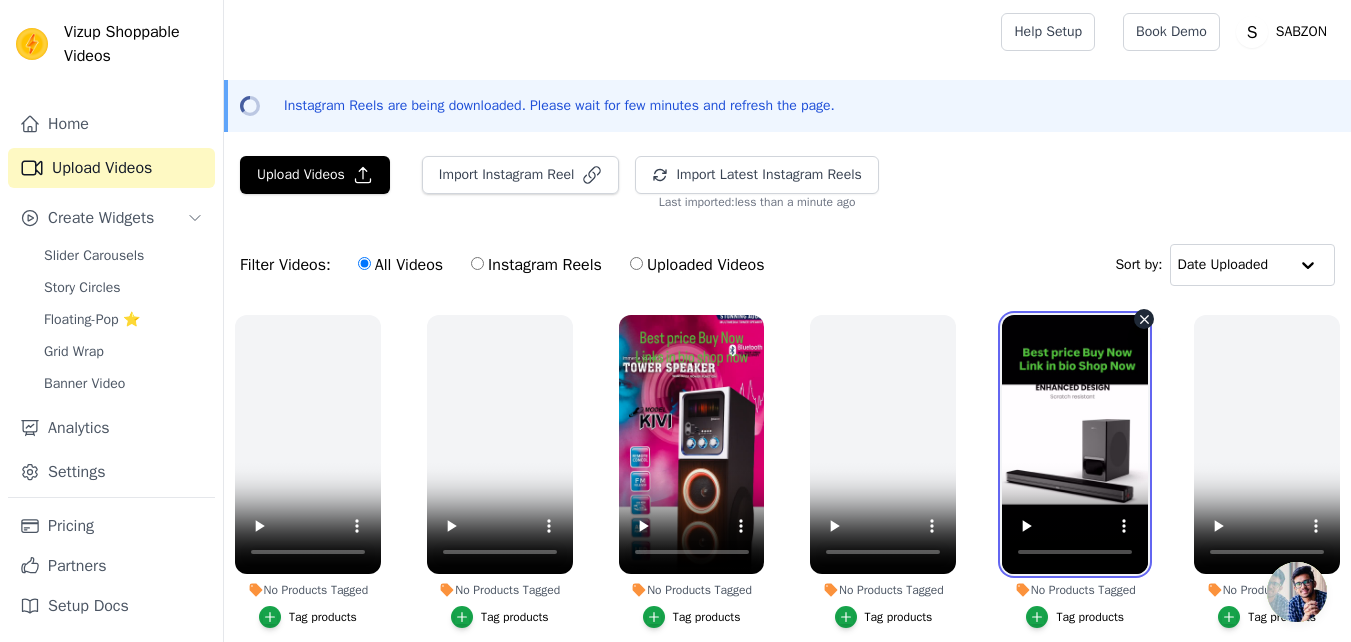 click at bounding box center [1075, 444] 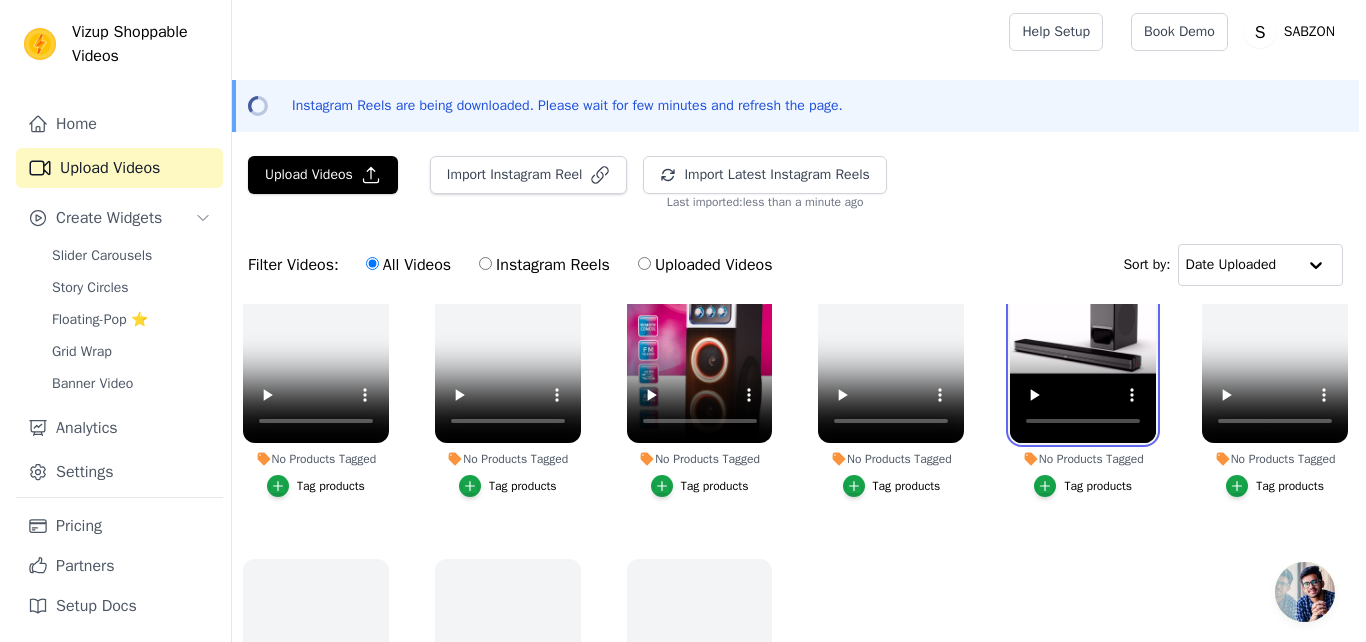 scroll, scrollTop: 177, scrollLeft: 0, axis: vertical 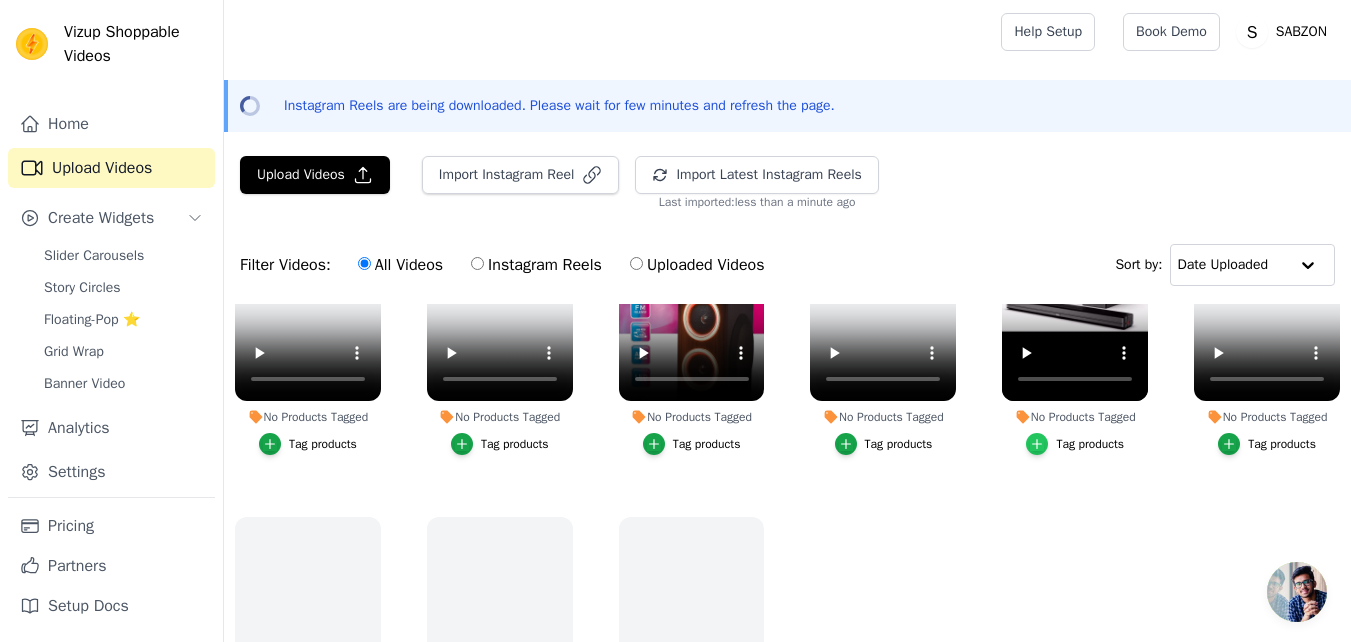 click 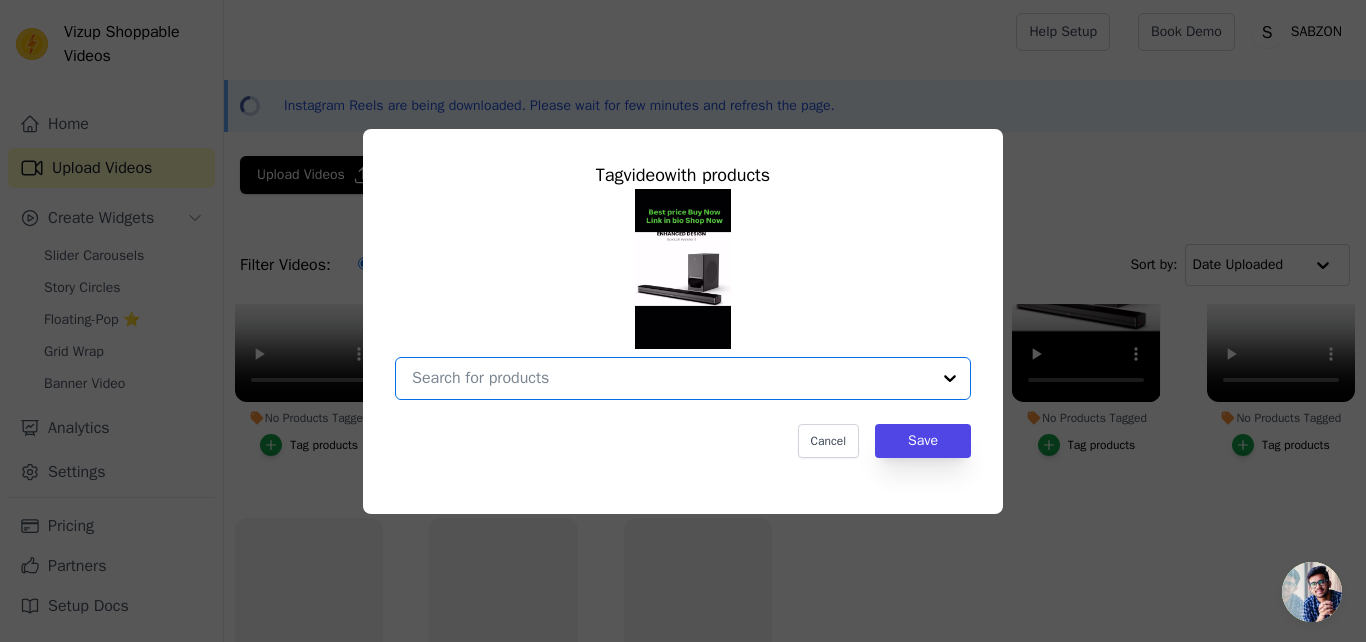 click on "No Products Tagged     Tag  video  with products       Option undefined, selected.   Select is focused, type to refine list, press down to open the menu.                   Cancel   Save     Tag products" at bounding box center (671, 378) 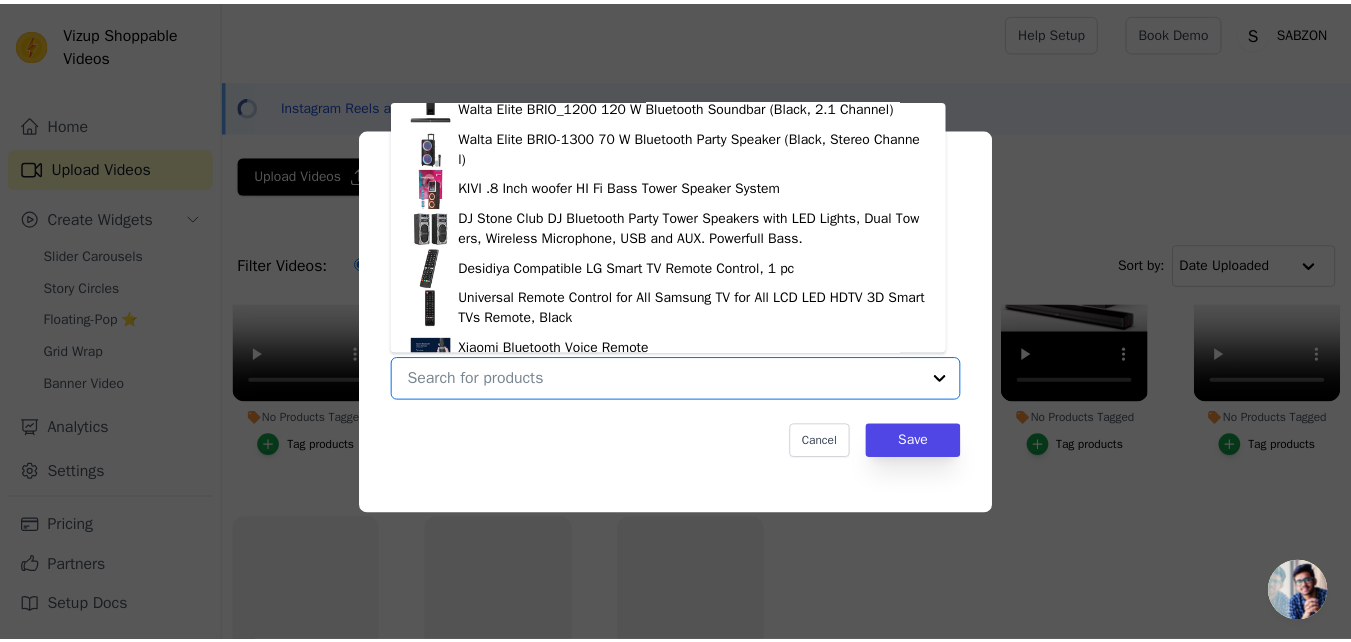 scroll, scrollTop: 428, scrollLeft: 0, axis: vertical 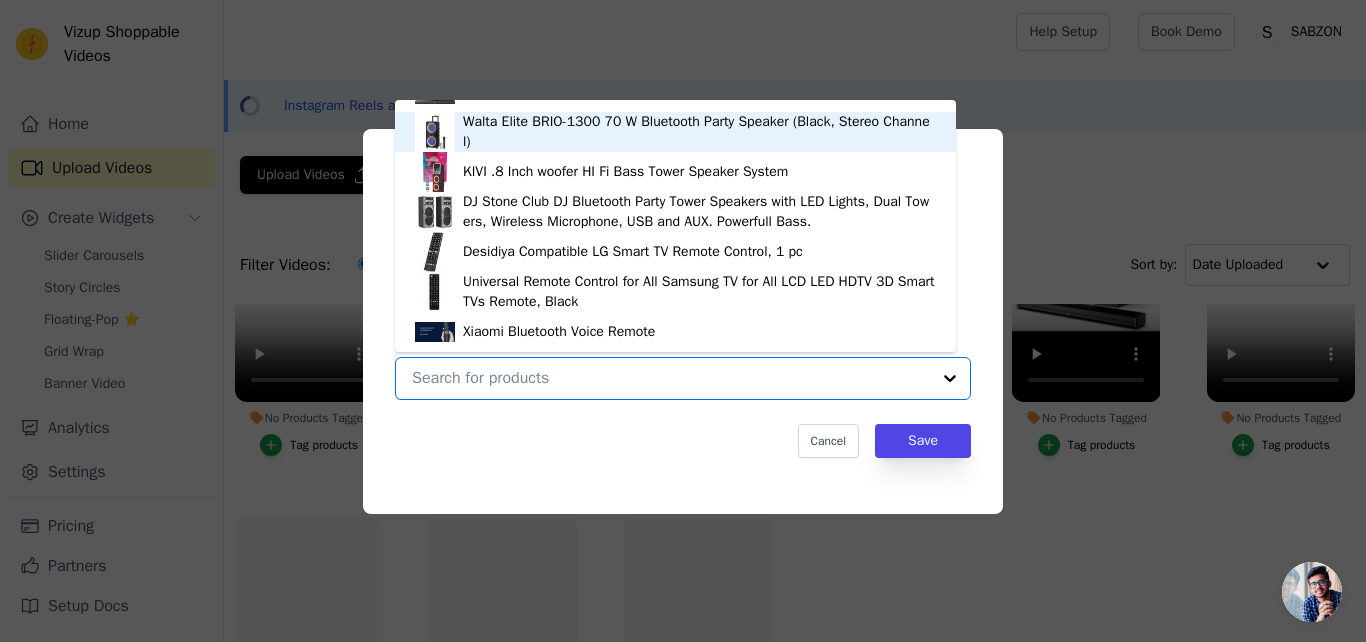 click on "Walta Elite BRIO-1300 70 W Bluetooth Party Speaker  (Black, Stereo Channel)" at bounding box center [699, 132] 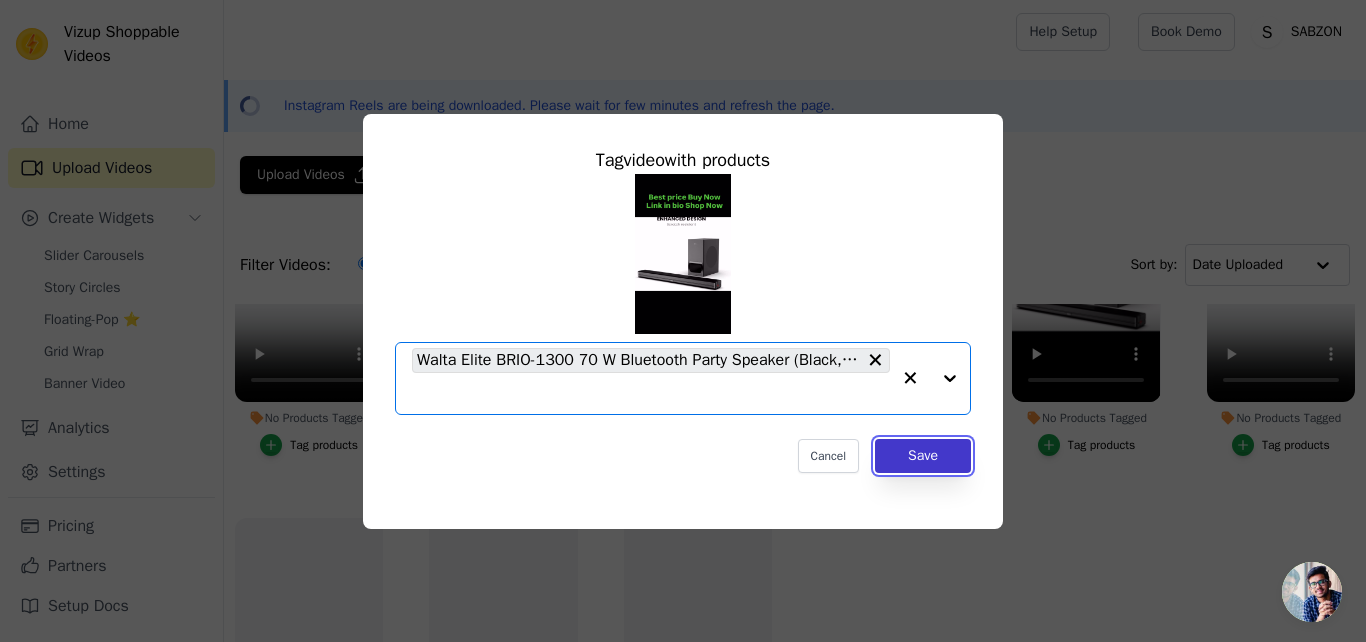 click on "Save" at bounding box center [923, 456] 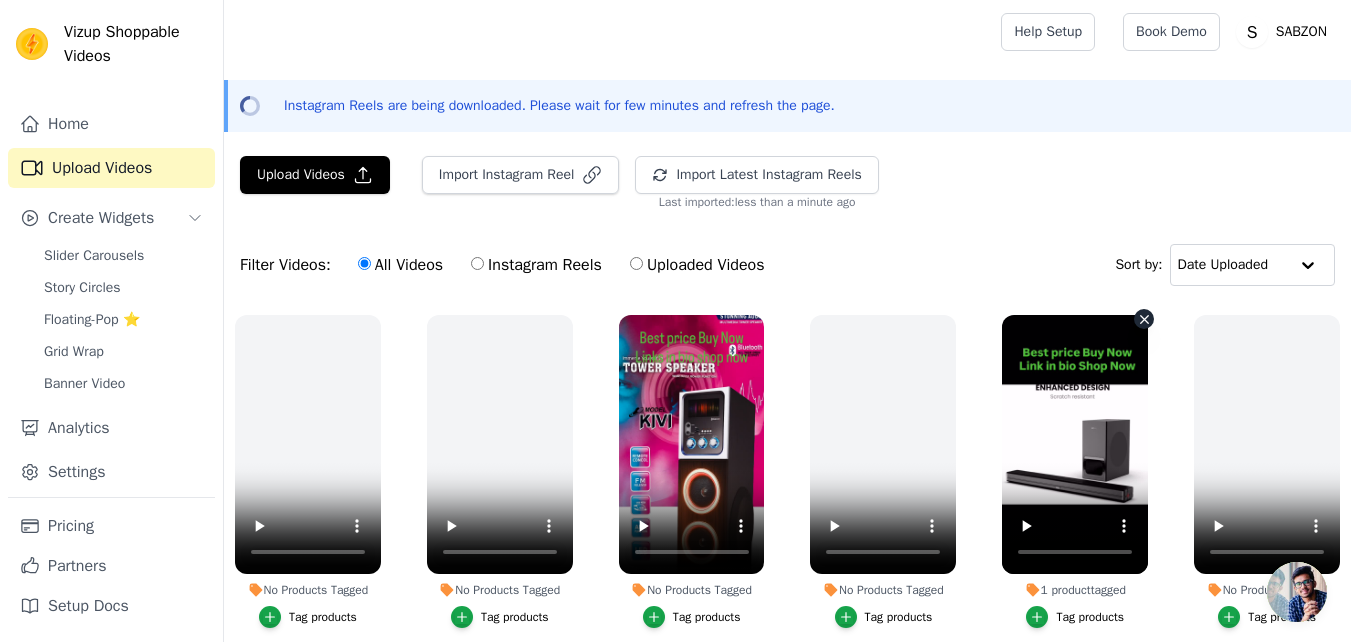 scroll, scrollTop: 177, scrollLeft: 0, axis: vertical 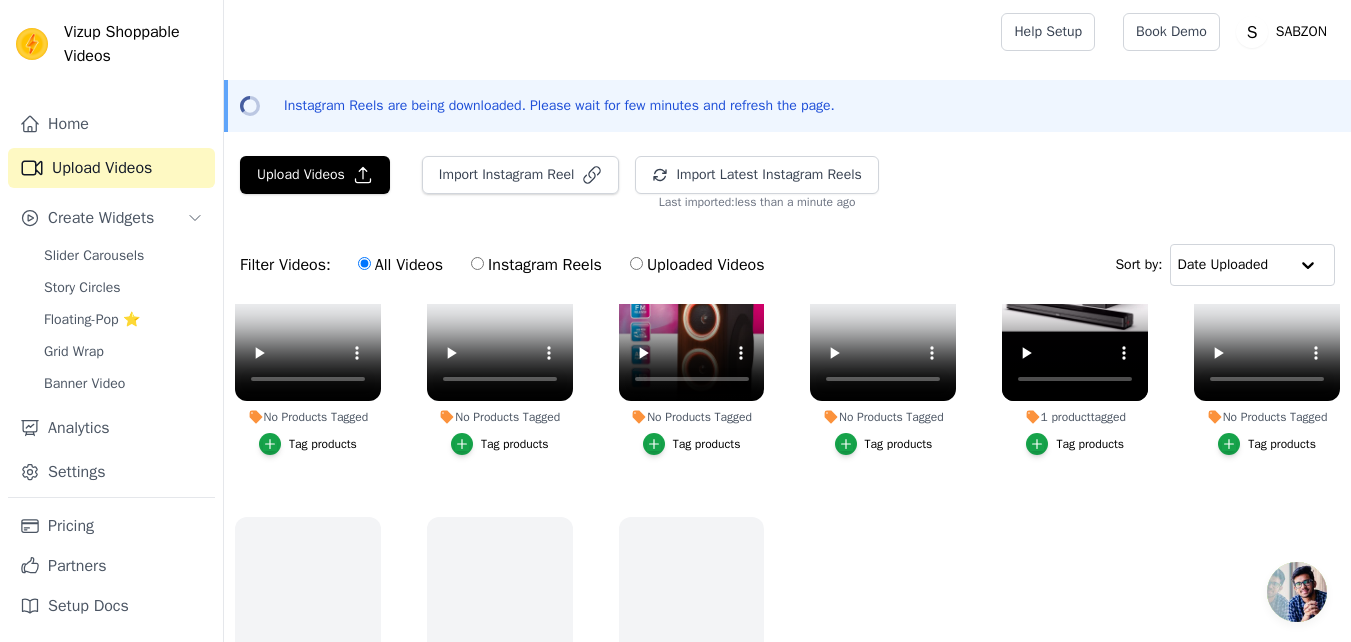click on "1   product  tagged" at bounding box center (1075, 417) 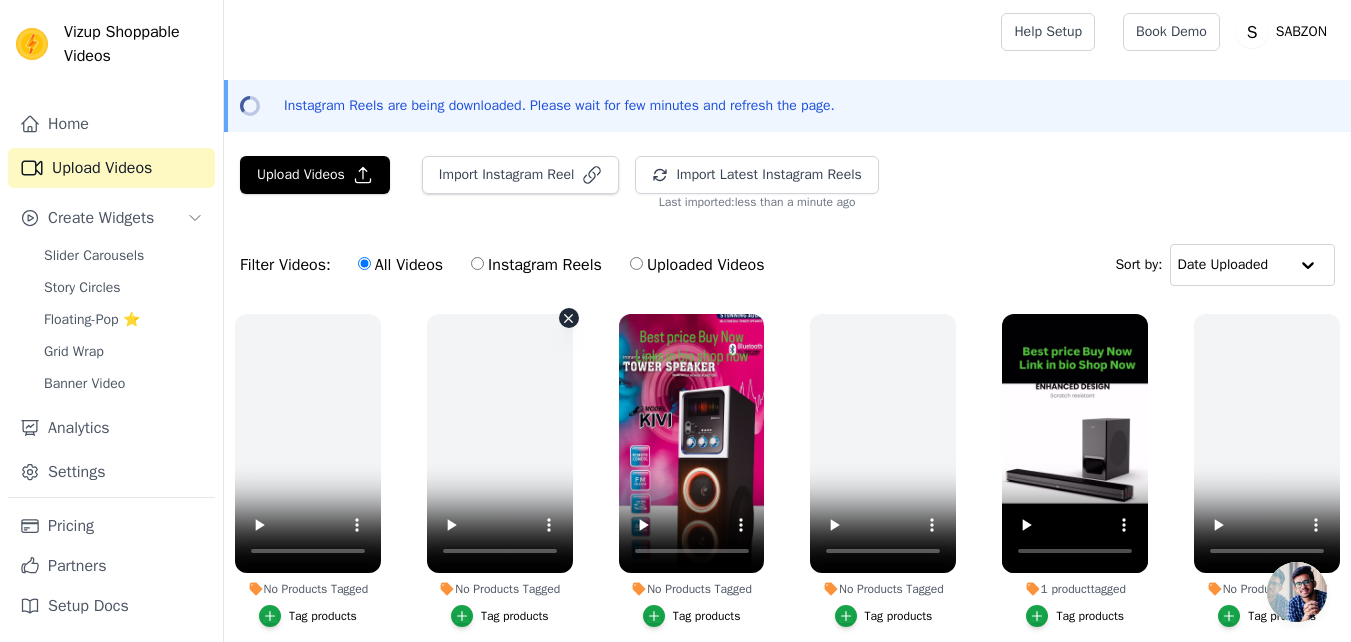 scroll, scrollTop: 0, scrollLeft: 0, axis: both 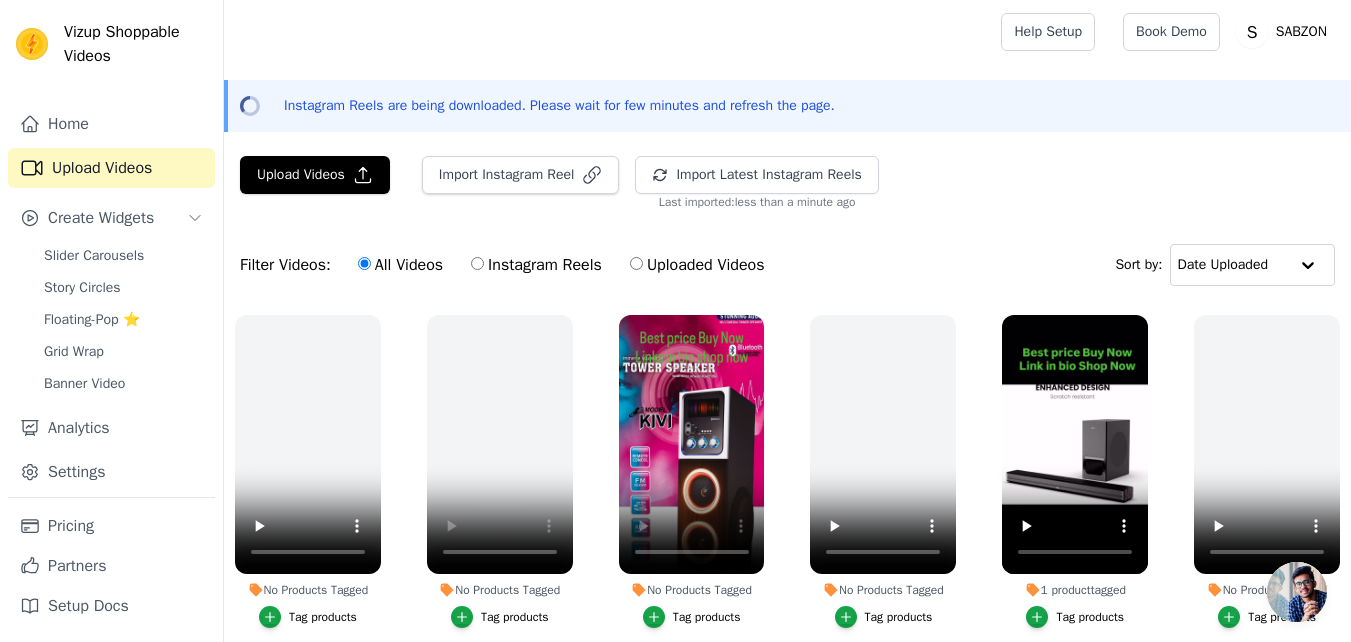 click on "No Products Tagged       Tag products" at bounding box center (692, 471) 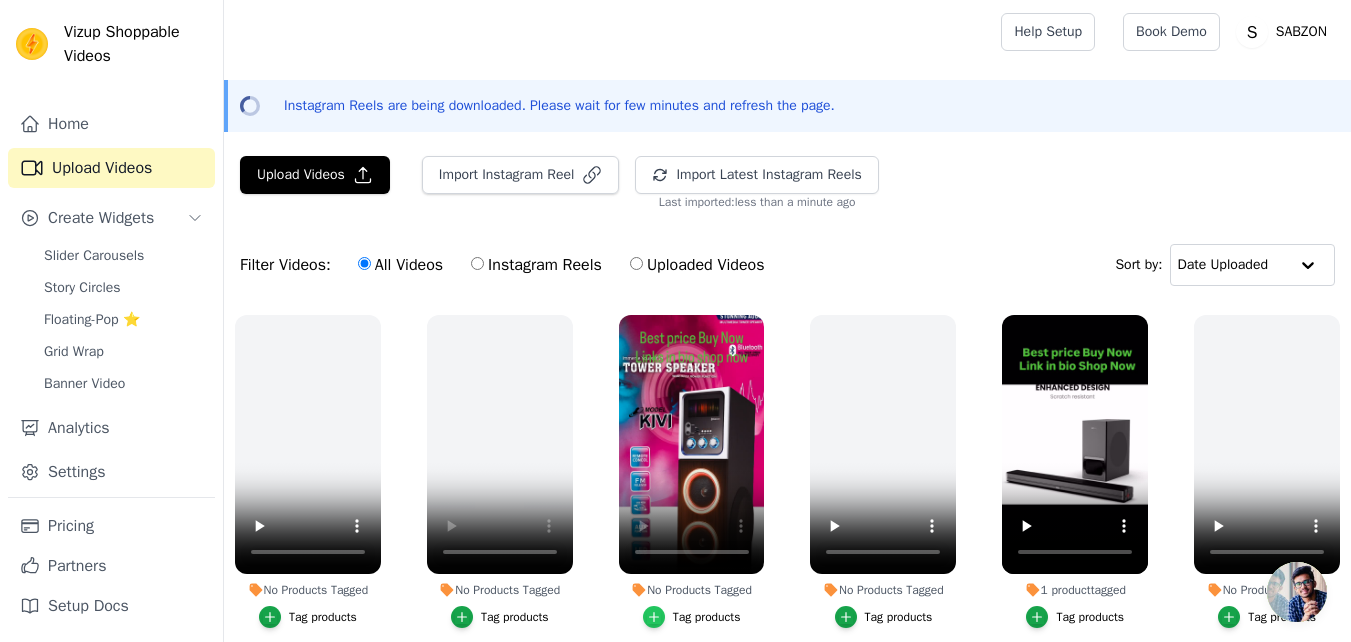 click 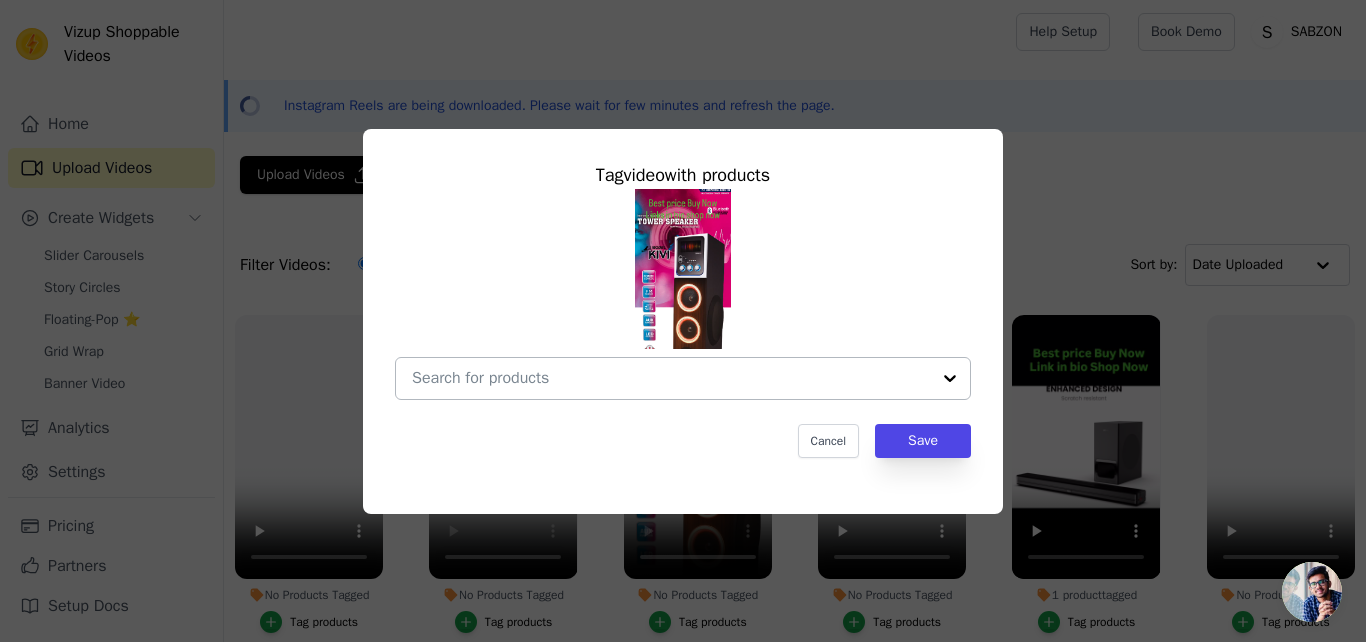 click at bounding box center (950, 378) 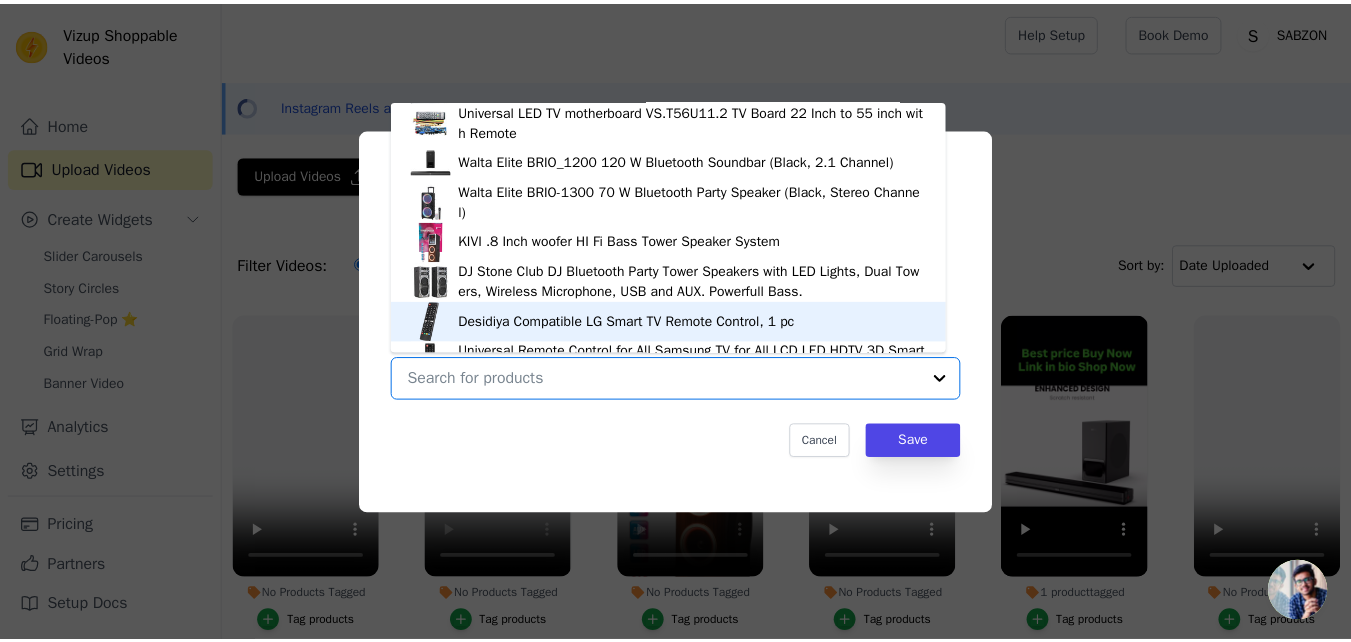scroll, scrollTop: 428, scrollLeft: 0, axis: vertical 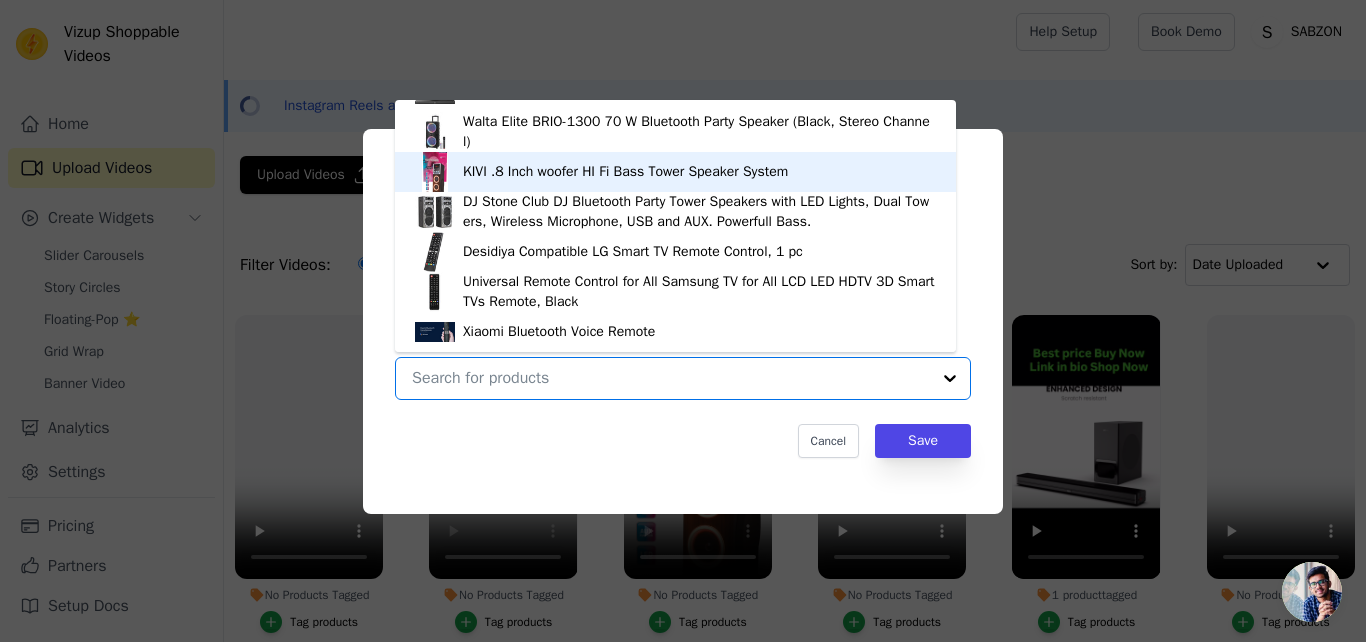 click on "KIVI .8 Inch woofer HI Fi Bass Tower Speaker System" at bounding box center [625, 172] 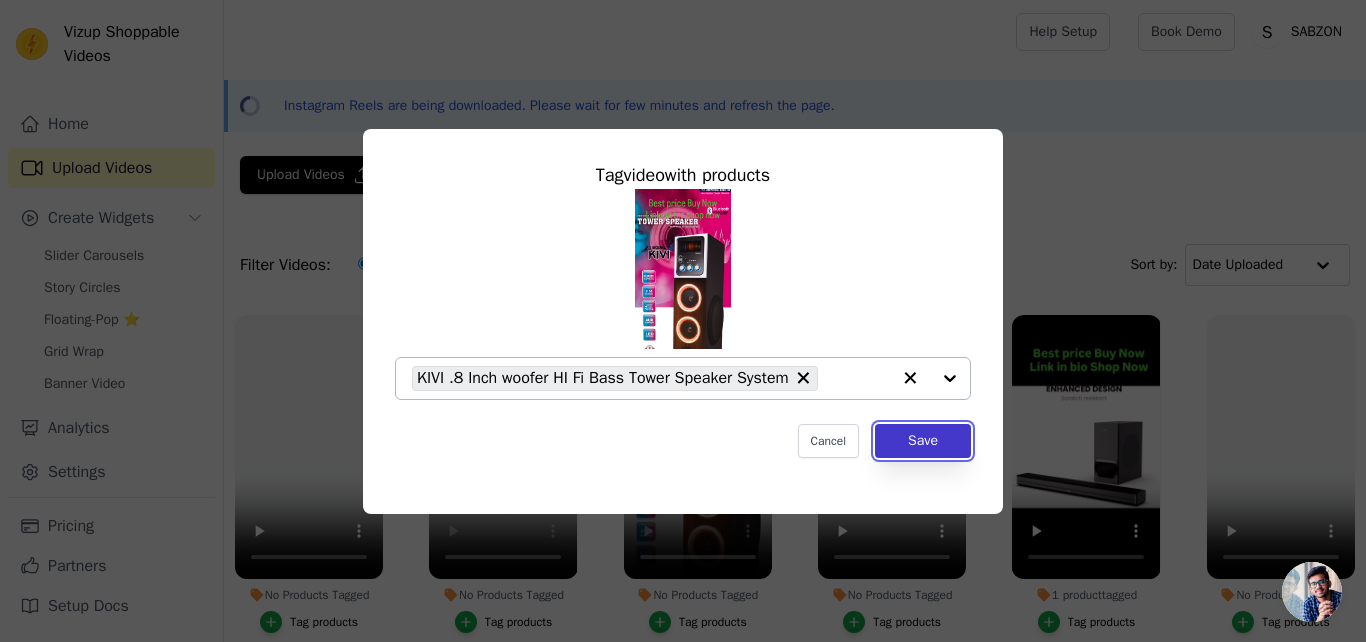 click on "Save" at bounding box center [923, 441] 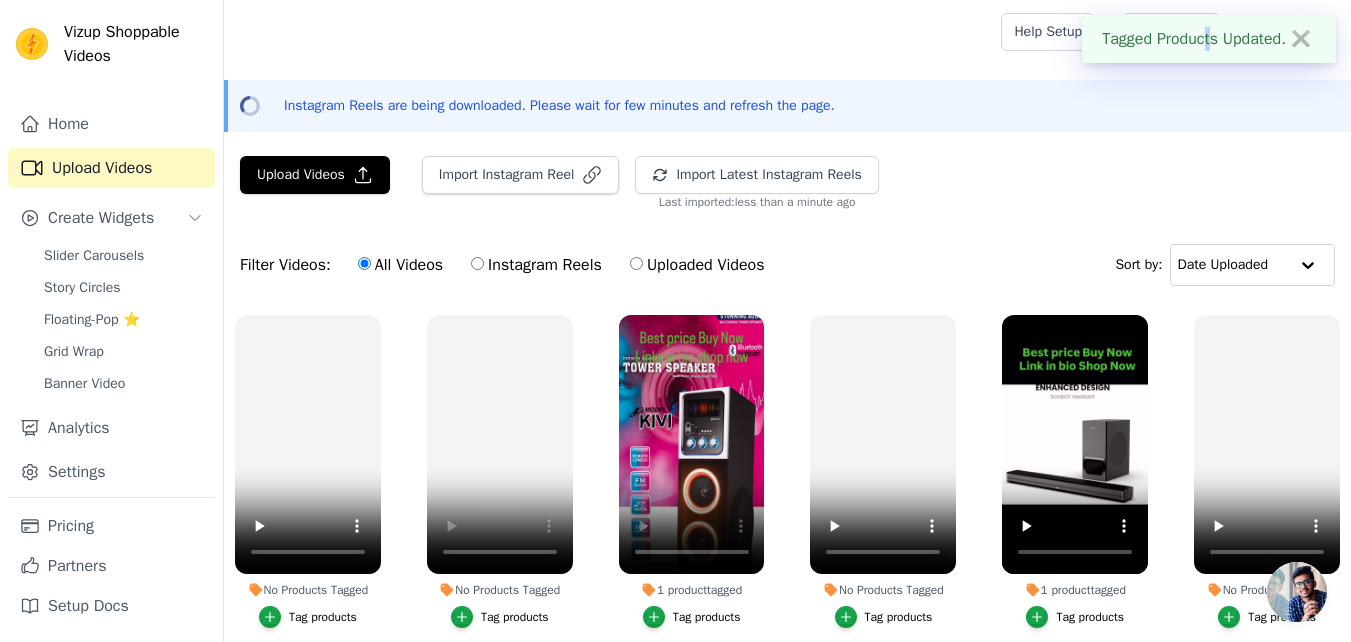 click on "Tagged Products Updated. ✖" at bounding box center (1209, 39) 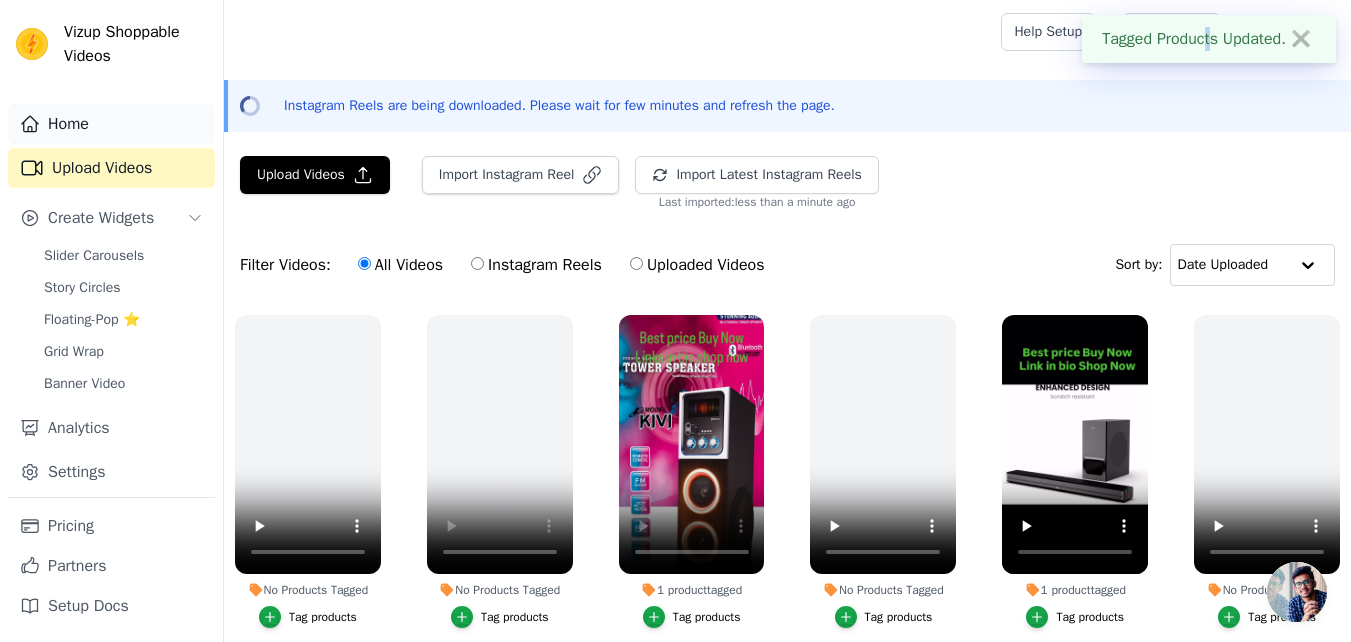 click on "Home" at bounding box center [111, 124] 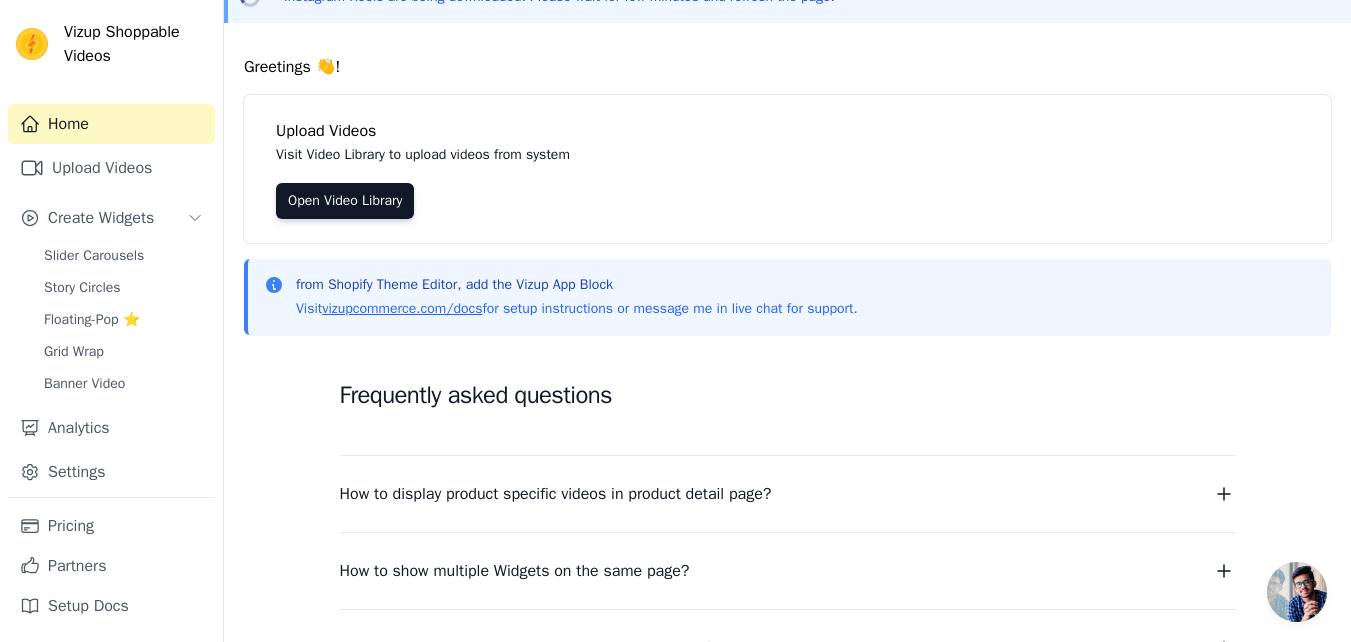 scroll, scrollTop: 394, scrollLeft: 0, axis: vertical 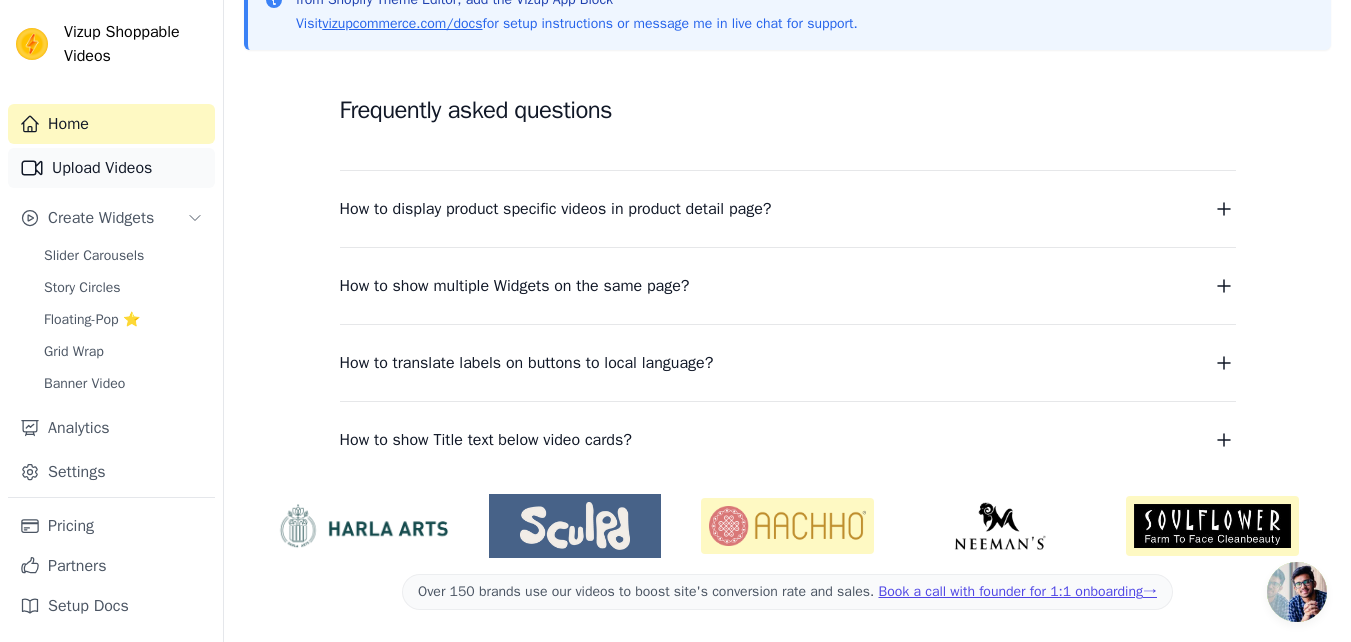 click on "Upload Videos" at bounding box center (111, 168) 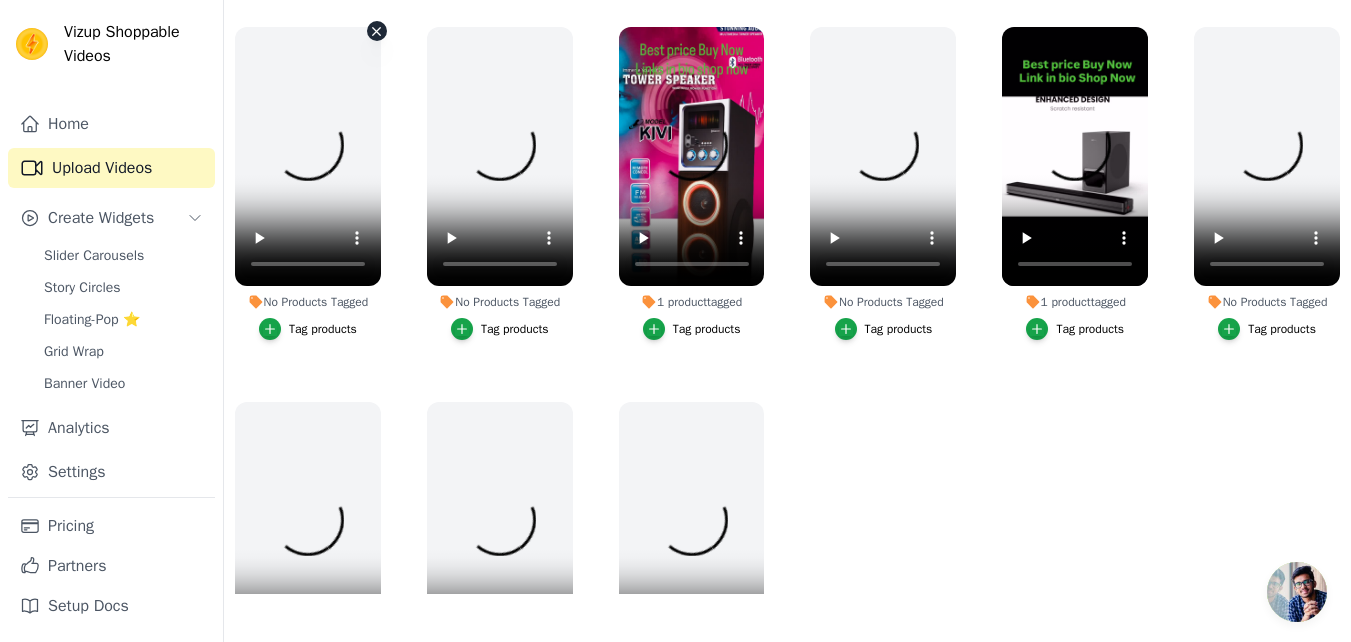 scroll, scrollTop: 288, scrollLeft: 0, axis: vertical 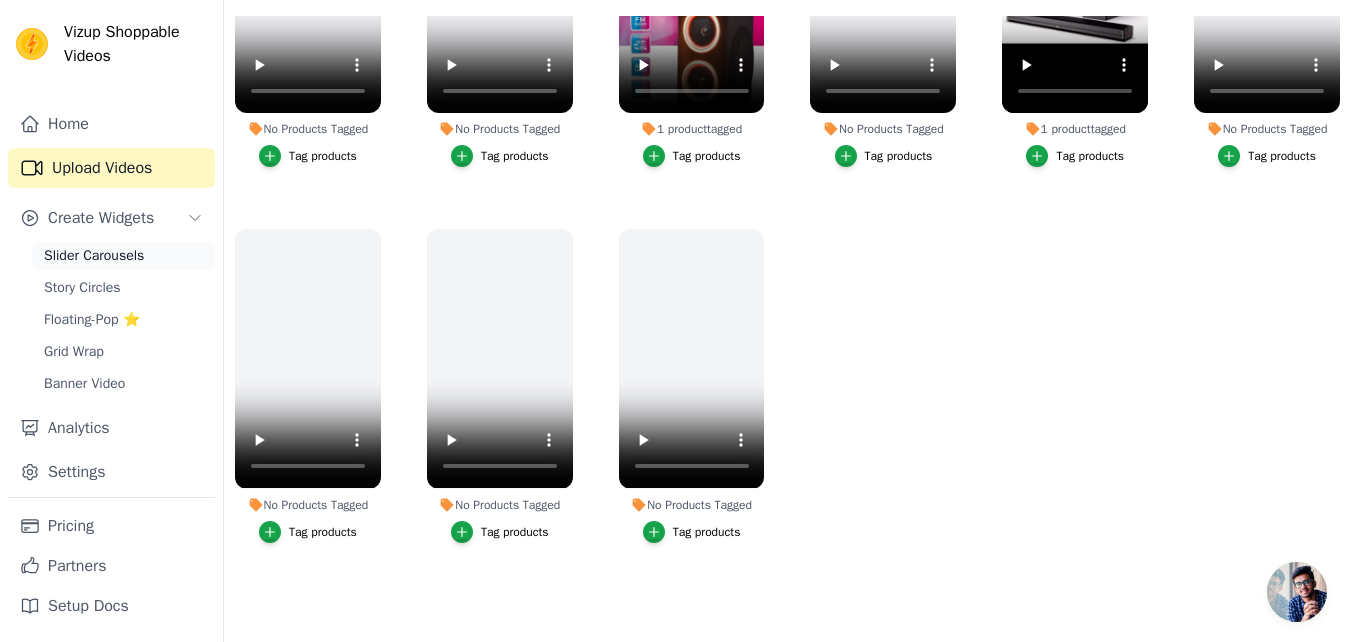 click on "Slider Carousels" at bounding box center [123, 256] 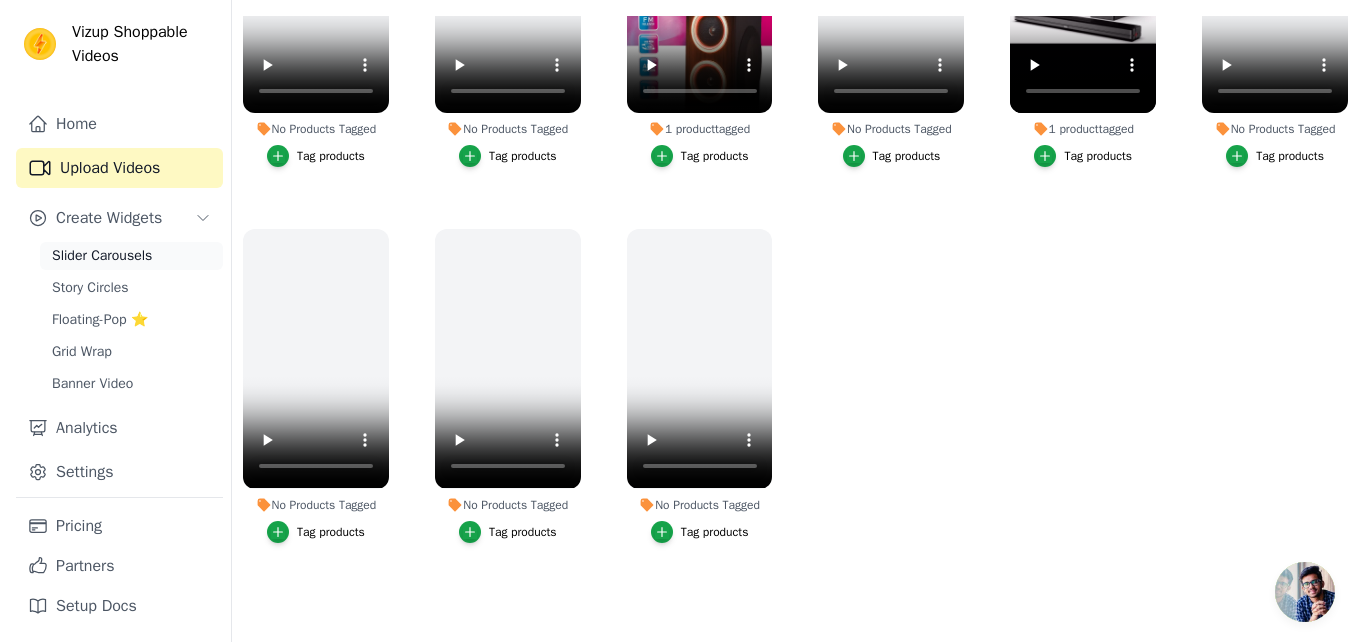 scroll, scrollTop: 0, scrollLeft: 0, axis: both 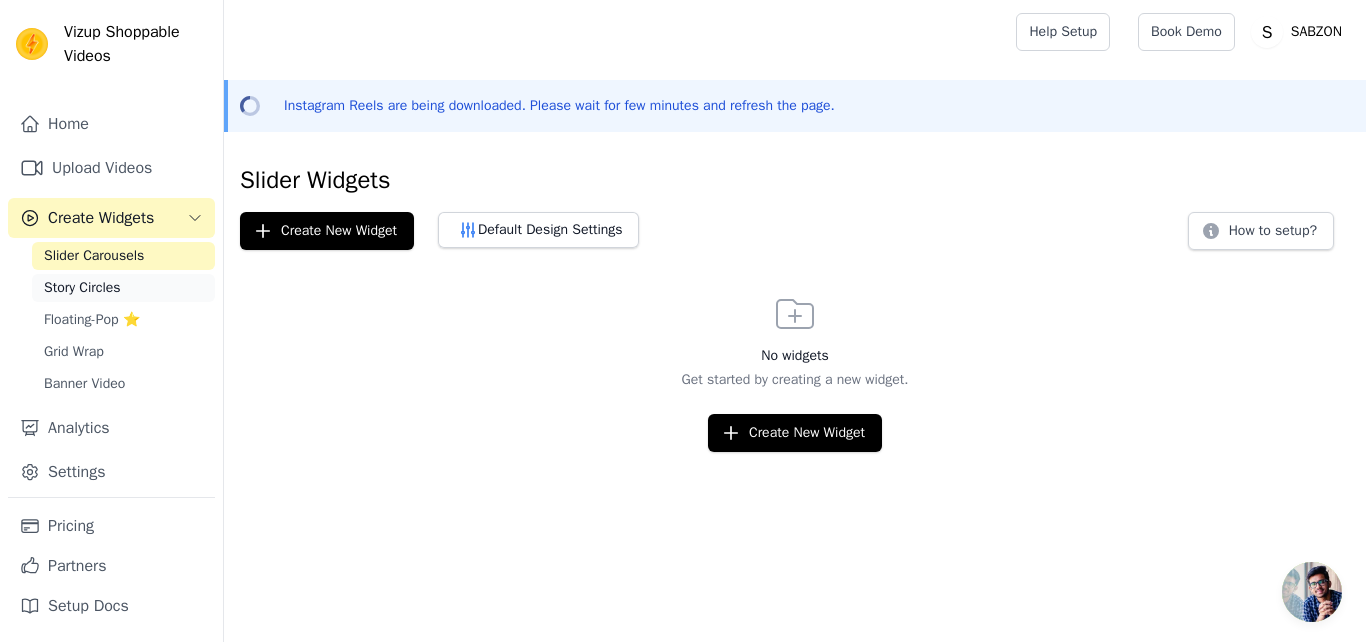 click on "Story Circles" at bounding box center (82, 288) 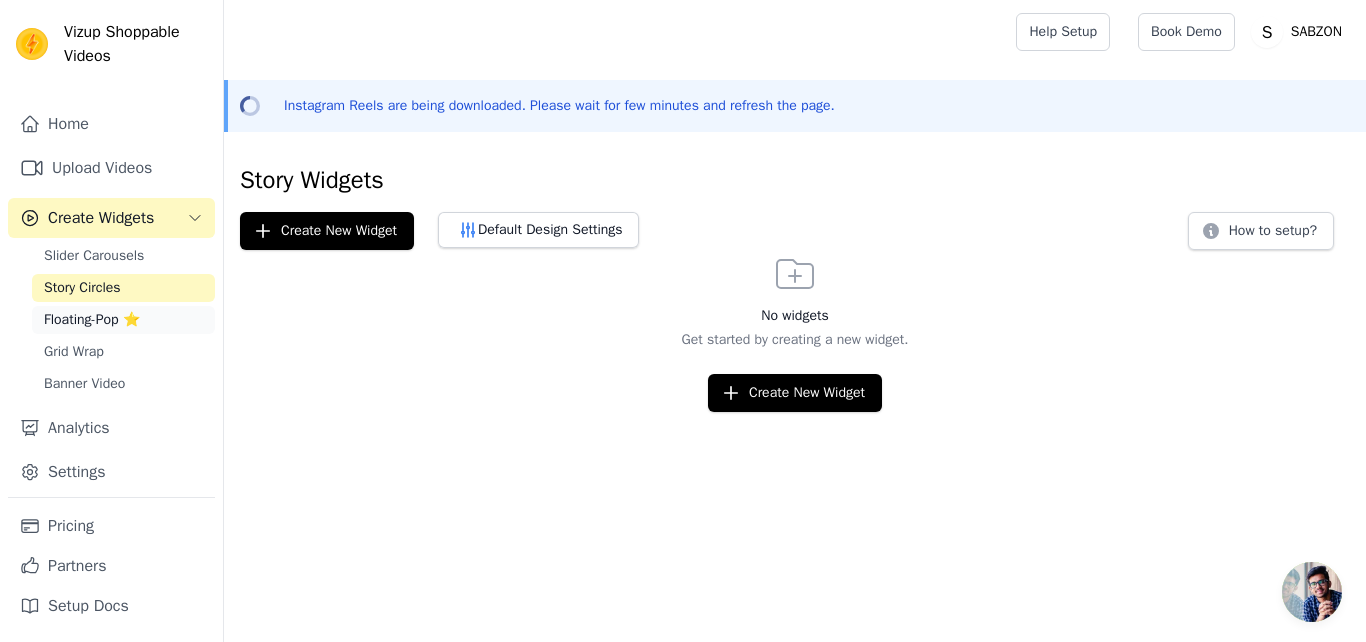 click on "Floating-Pop ⭐" at bounding box center (92, 320) 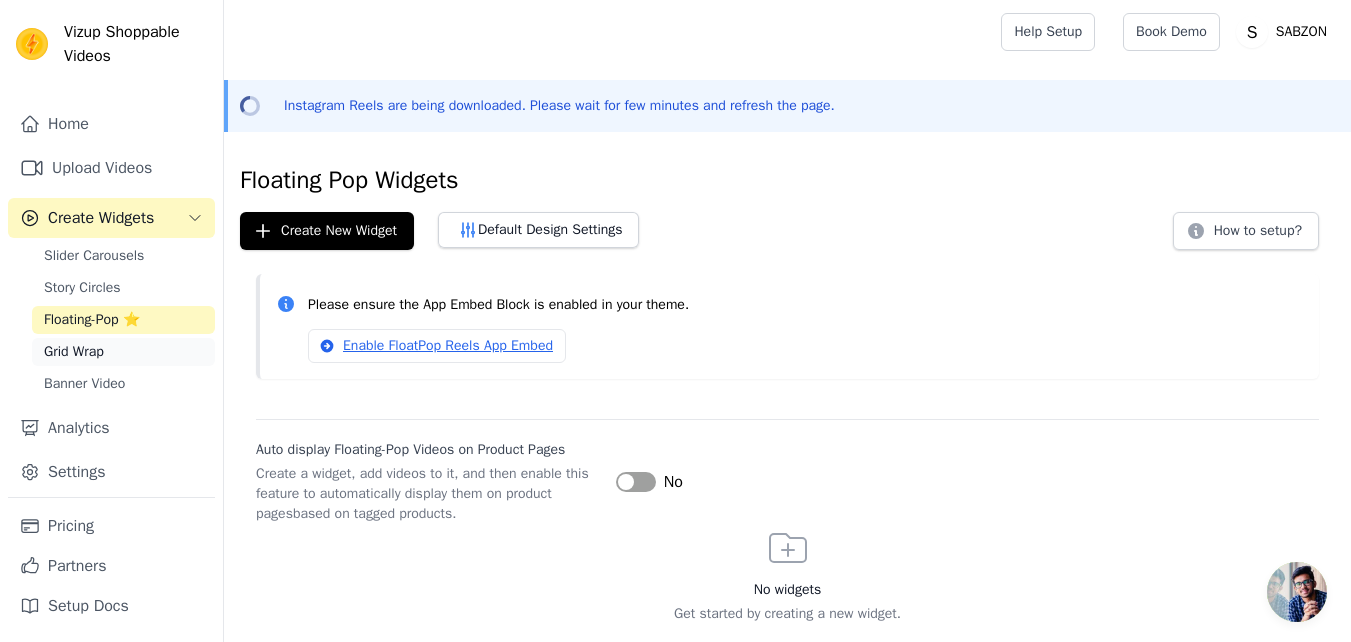 click on "Grid Wrap" at bounding box center [74, 352] 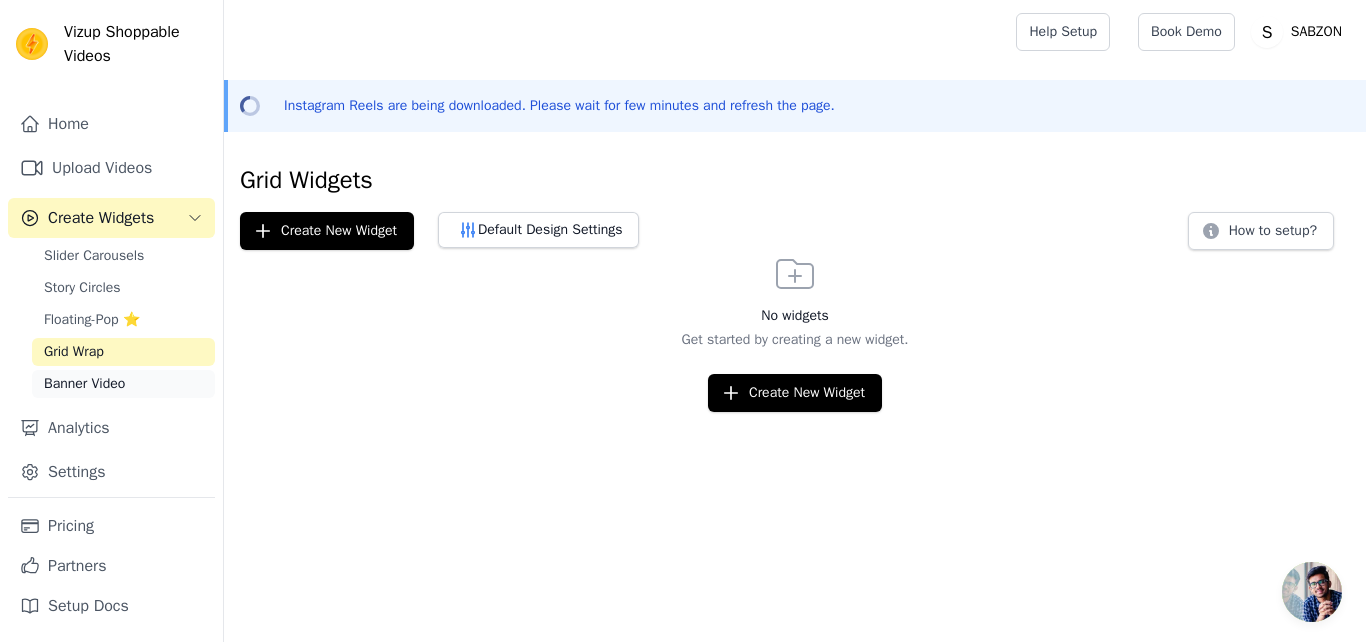 click on "Banner Video" at bounding box center (84, 384) 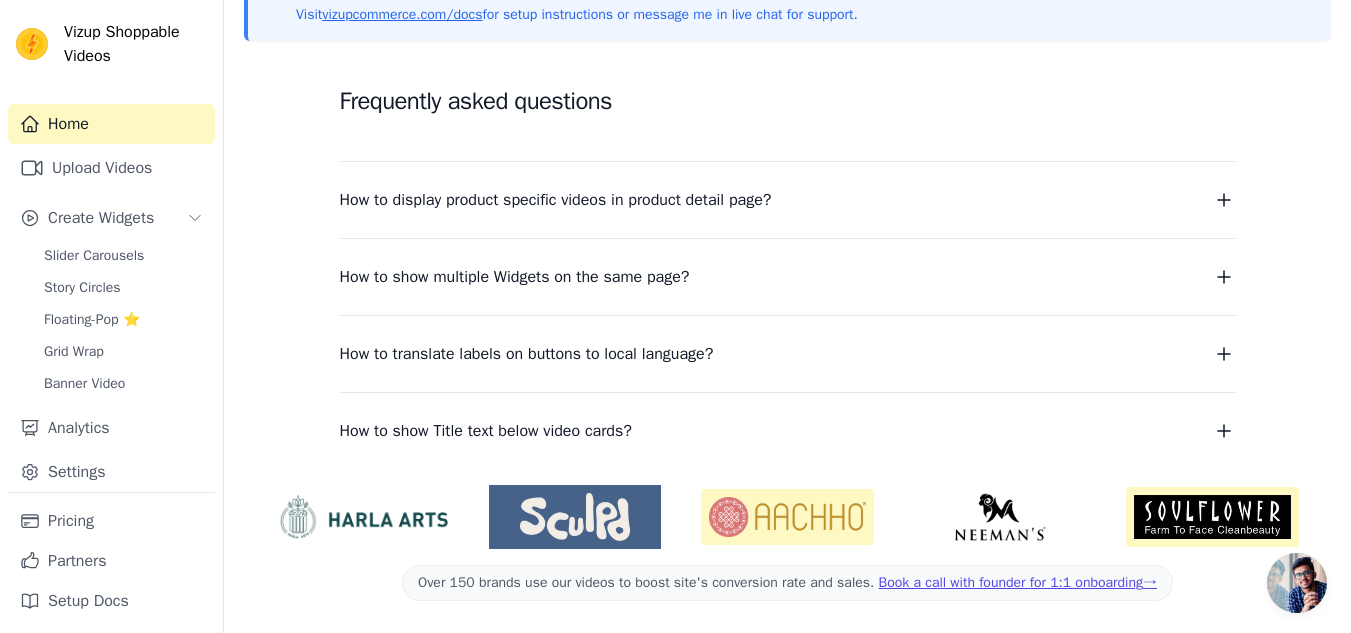 scroll, scrollTop: 0, scrollLeft: 0, axis: both 